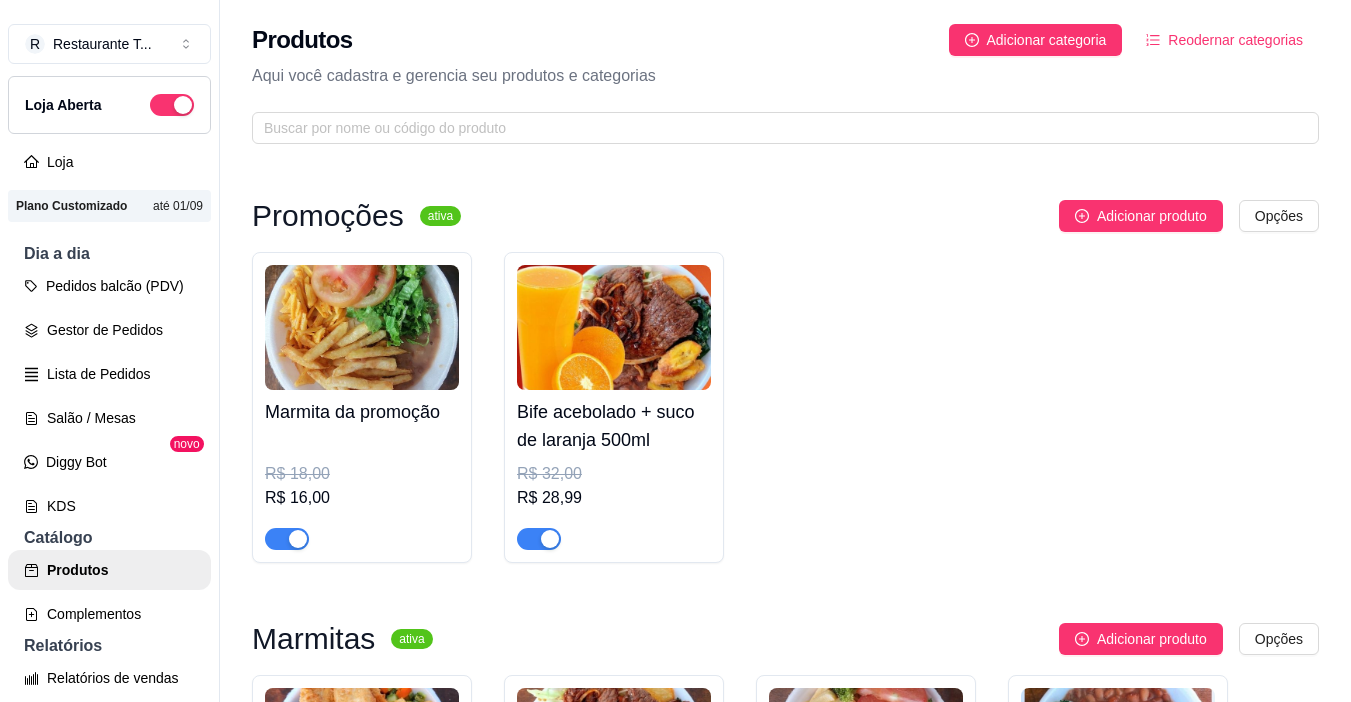 scroll, scrollTop: 0, scrollLeft: 0, axis: both 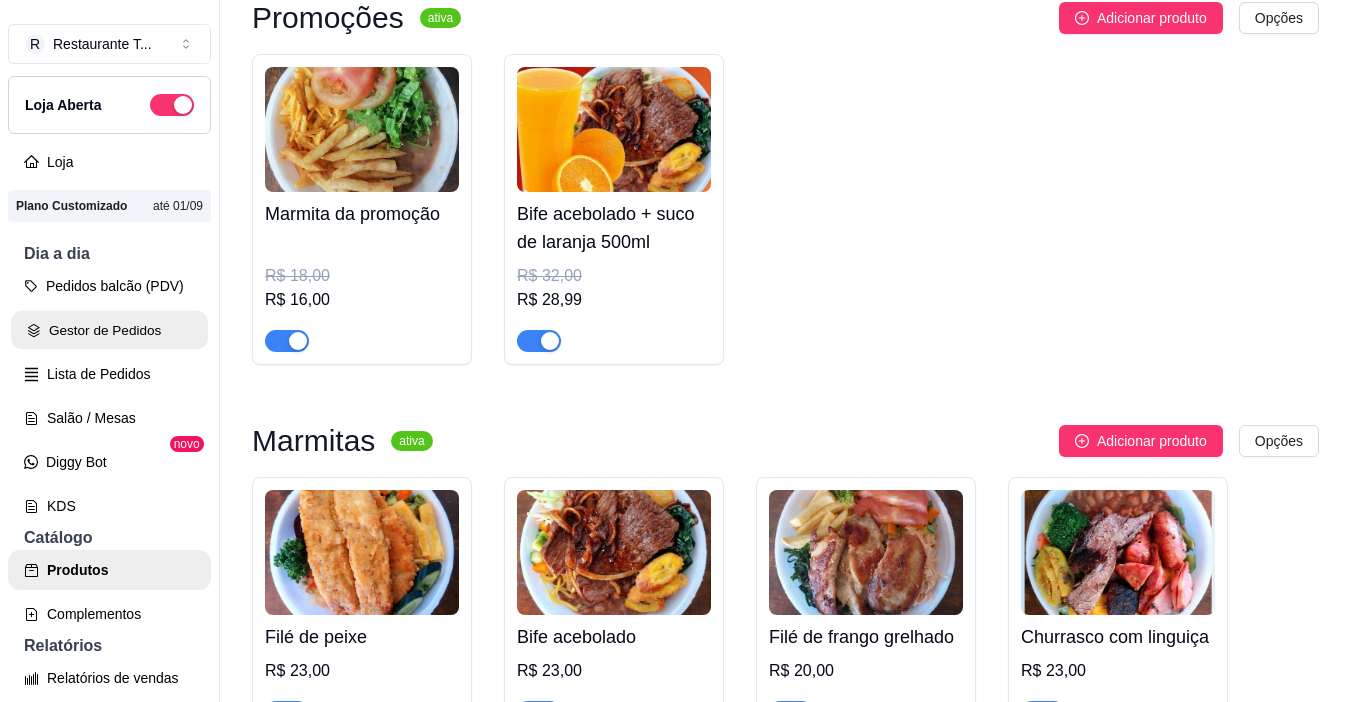 click on "Gestor de Pedidos" at bounding box center (109, 330) 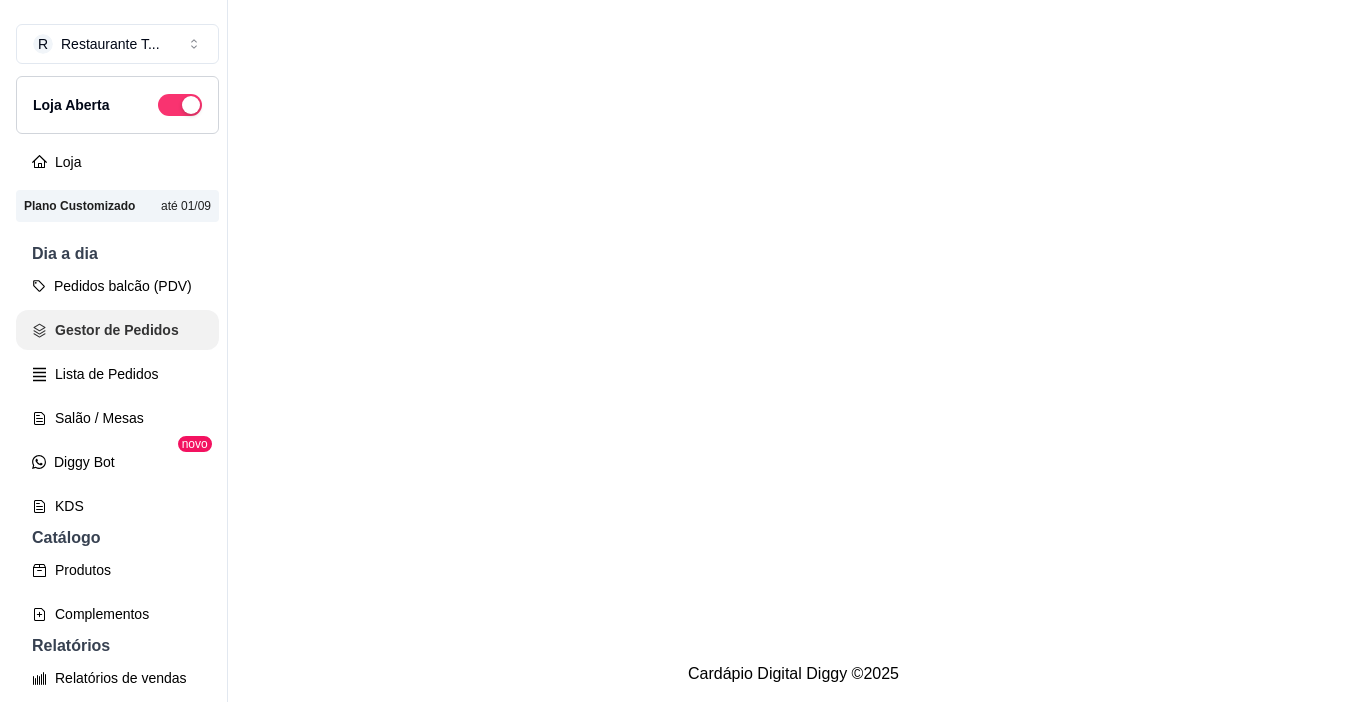 scroll, scrollTop: 0, scrollLeft: 0, axis: both 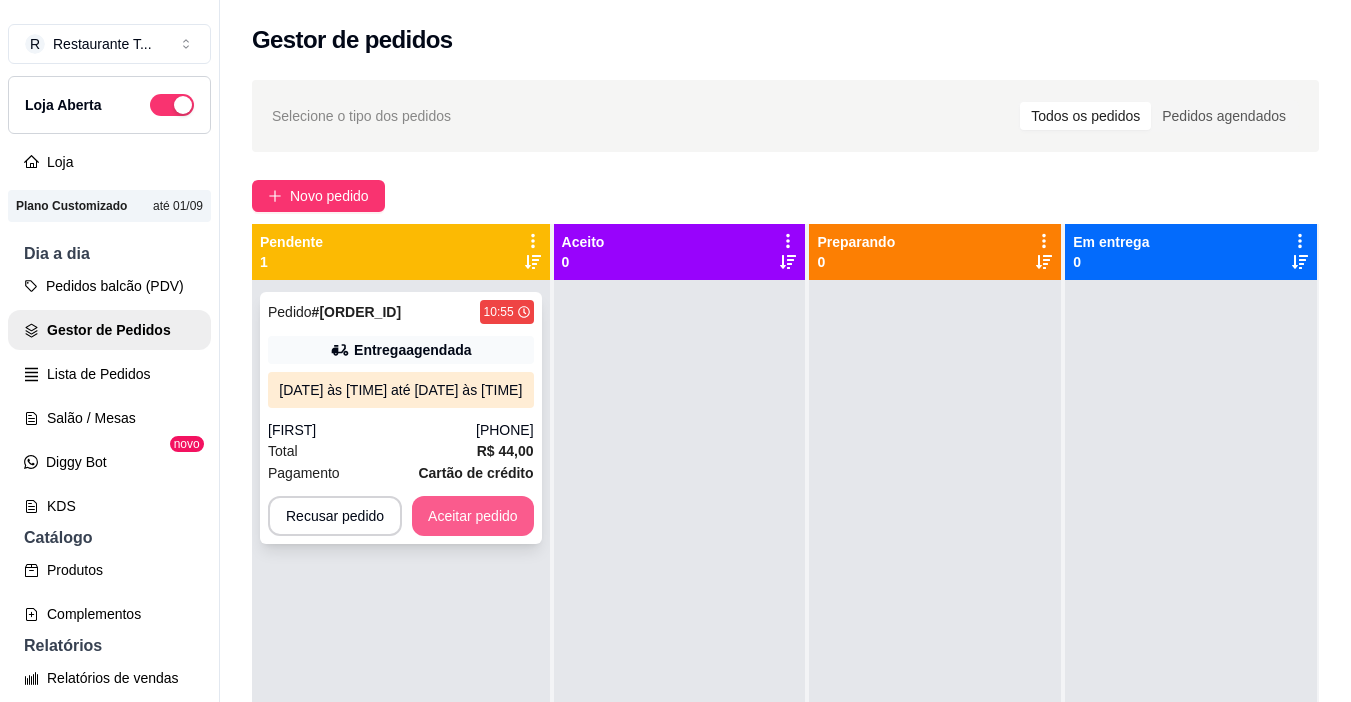 click on "Aceitar pedido" at bounding box center [473, 516] 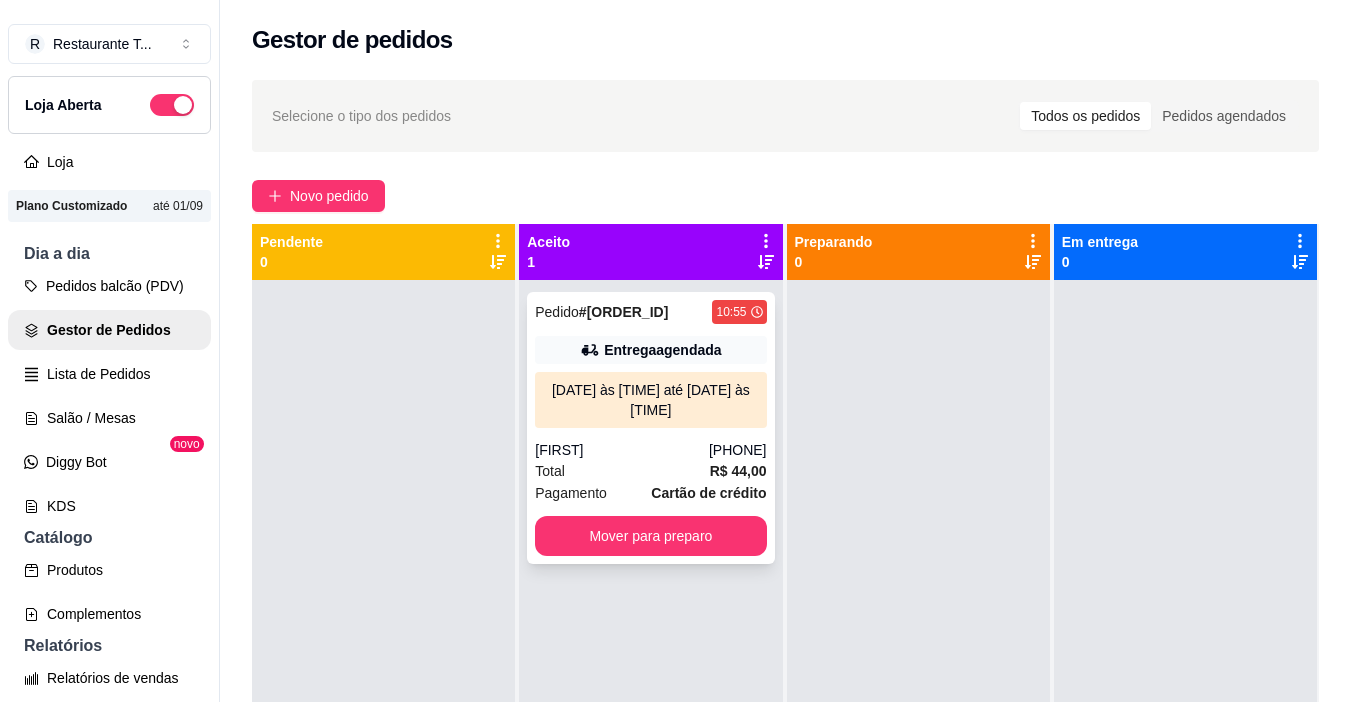 click on "Entrega  agendada" at bounding box center (662, 350) 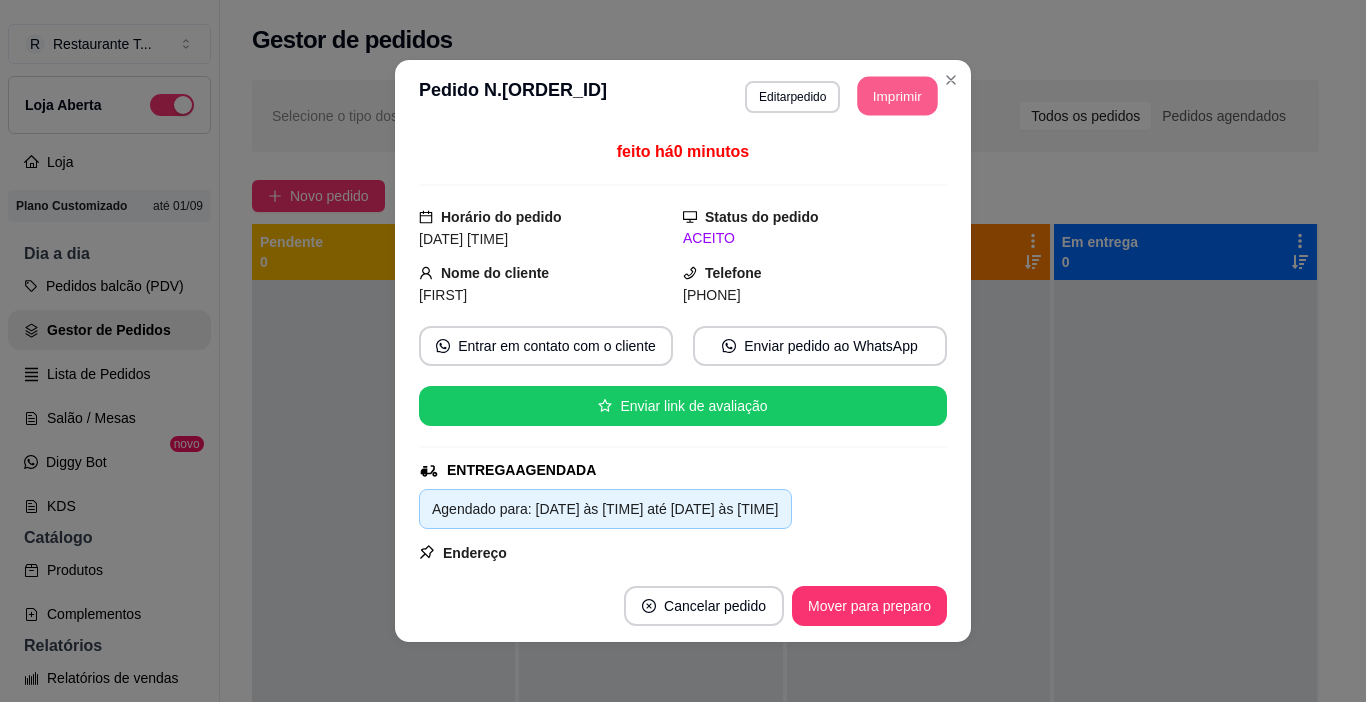 click on "Imprimir" at bounding box center (898, 96) 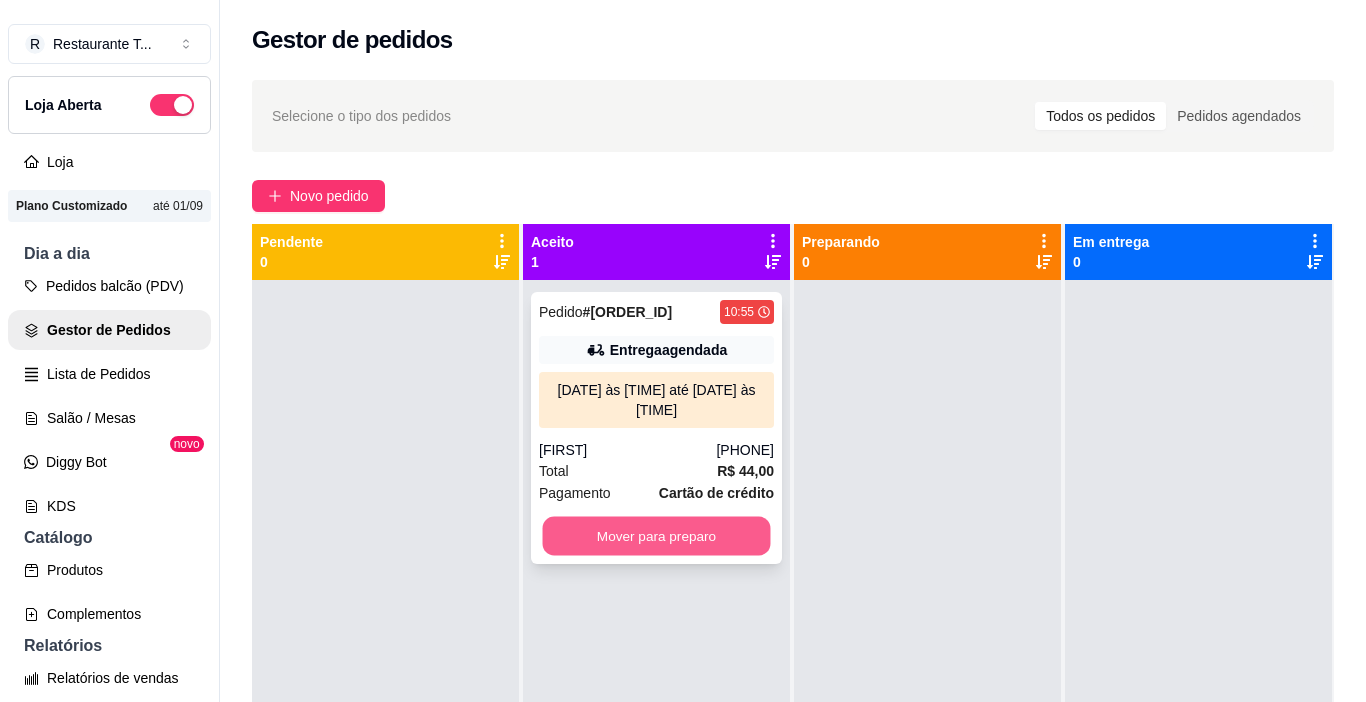 click on "Mover para preparo" at bounding box center [657, 536] 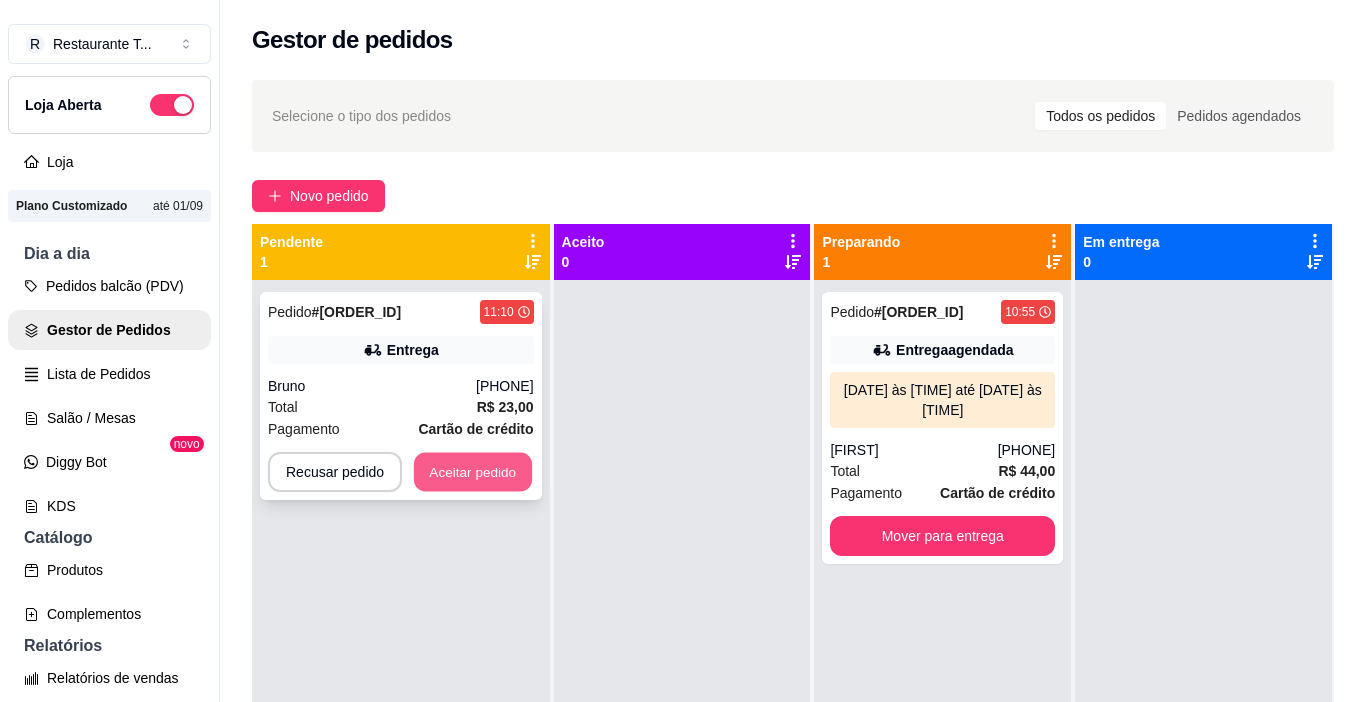 click on "Aceitar pedido" at bounding box center (473, 472) 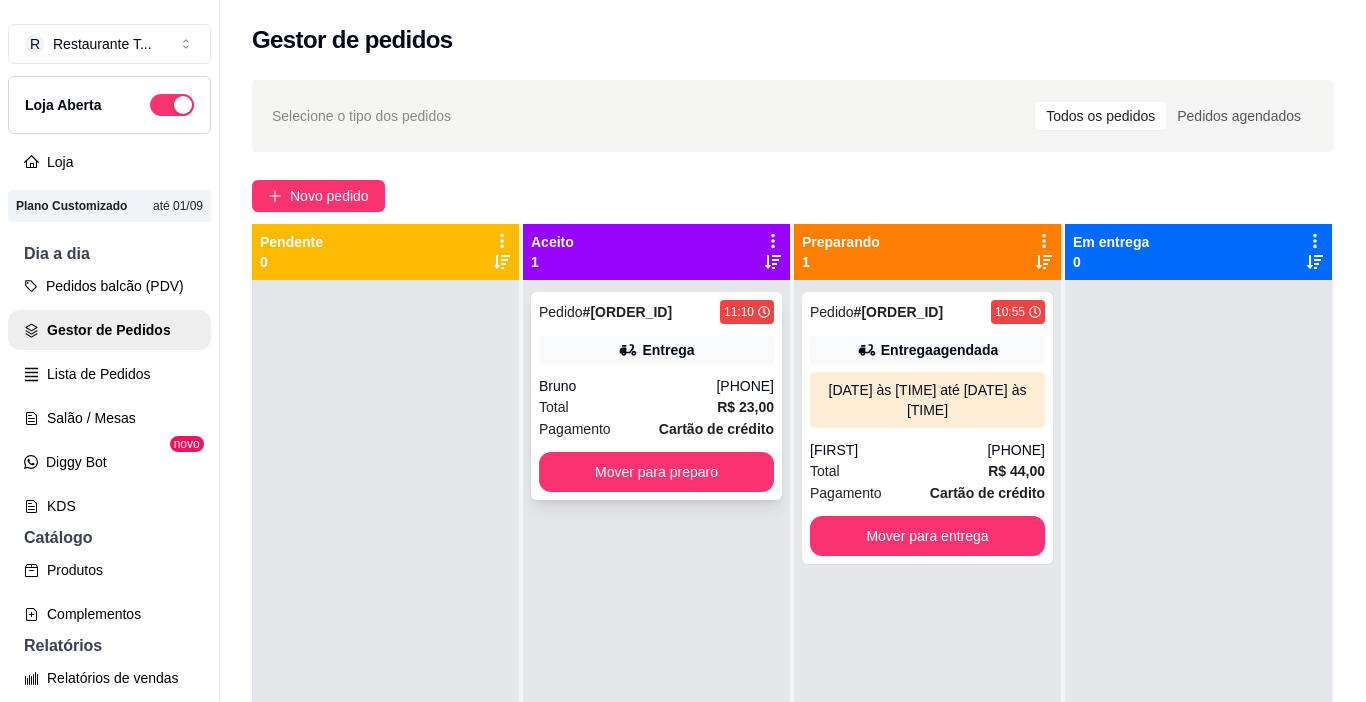 click on "Entrega" at bounding box center [668, 350] 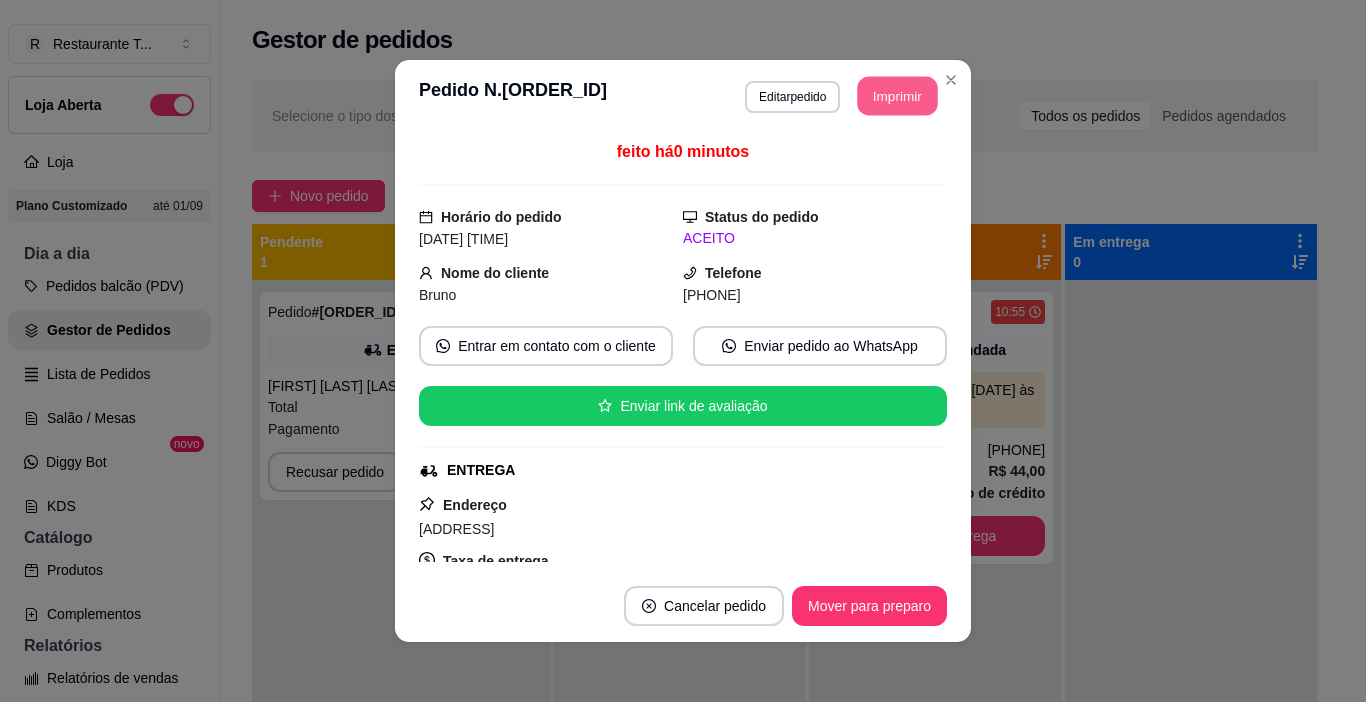 click on "Imprimir" at bounding box center [898, 96] 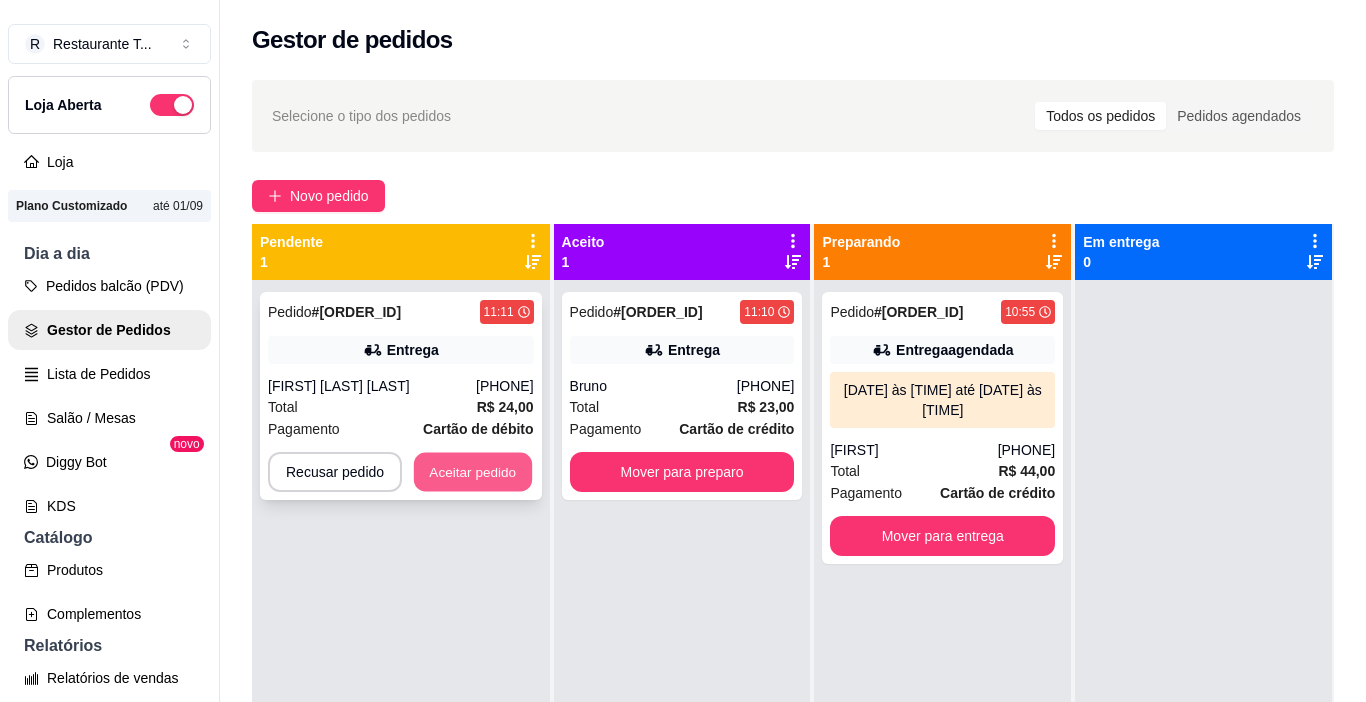 click on "Aceitar pedido" at bounding box center [473, 472] 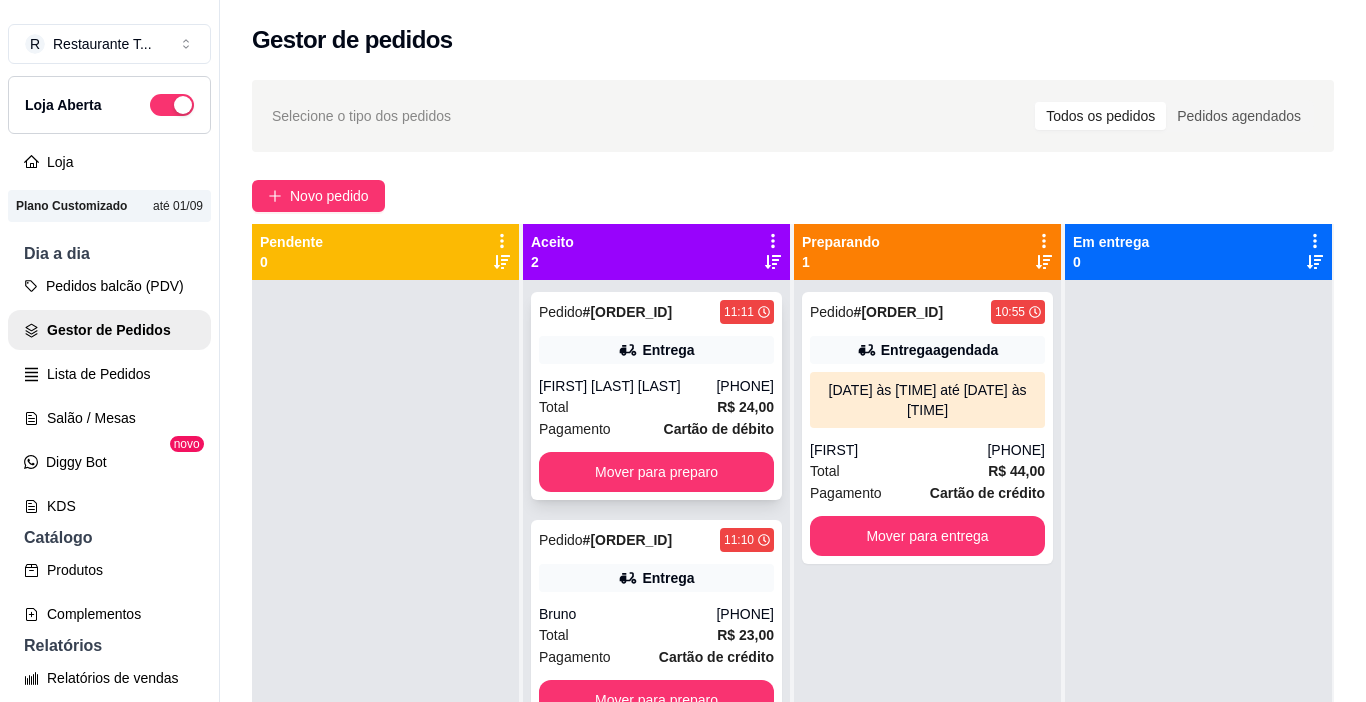 click on "Entrega" at bounding box center (656, 350) 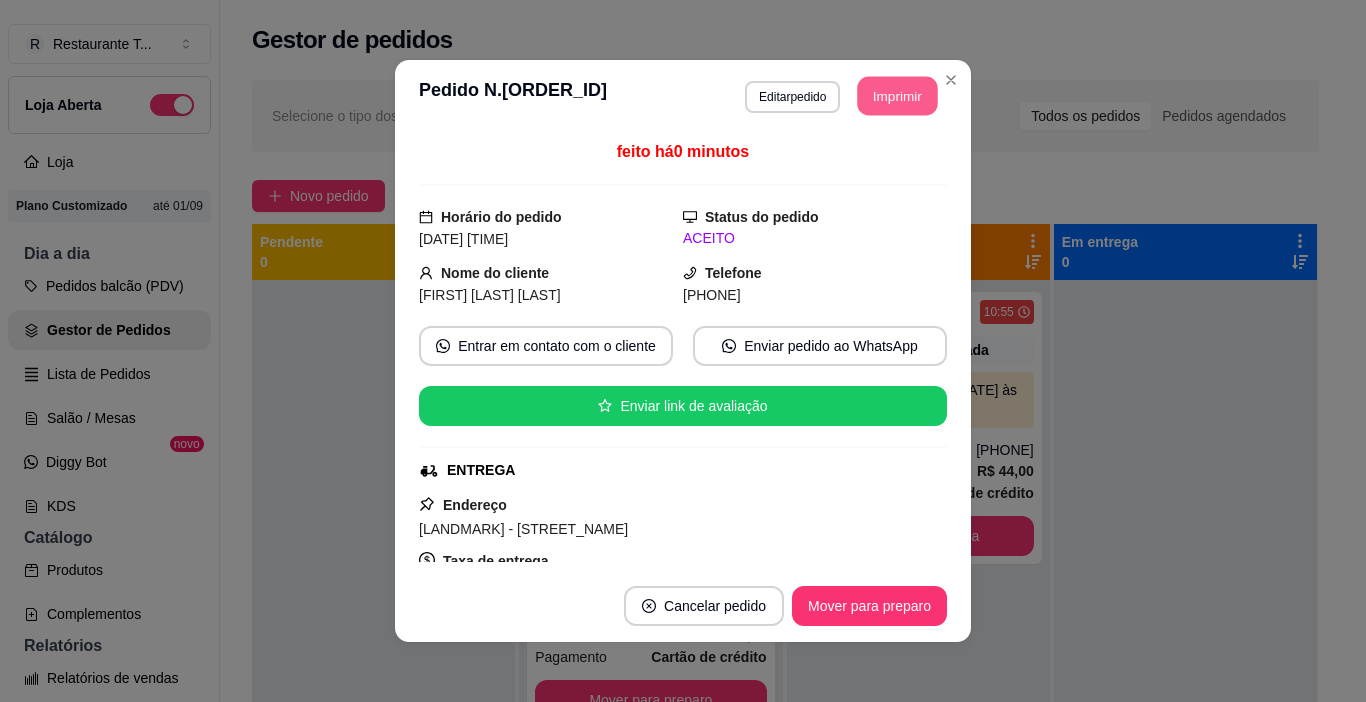 click on "Imprimir" at bounding box center [898, 96] 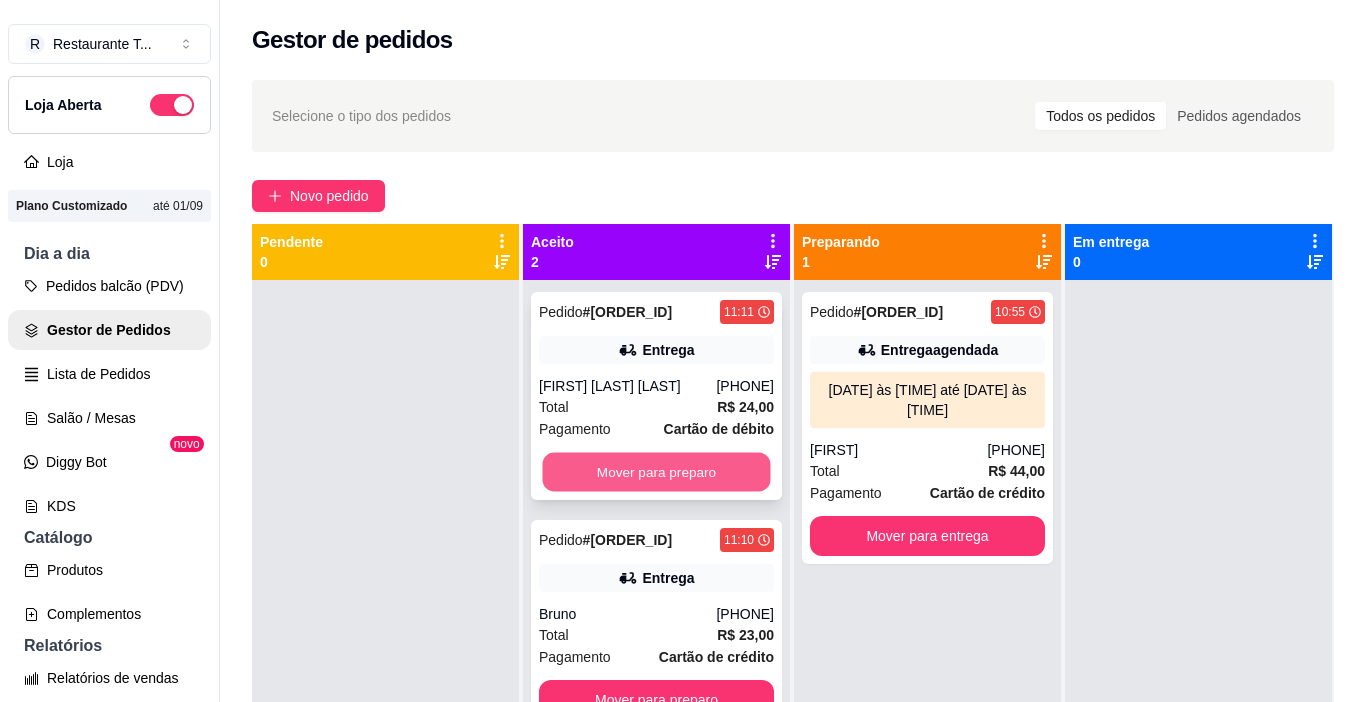 click on "Mover para preparo" at bounding box center [657, 472] 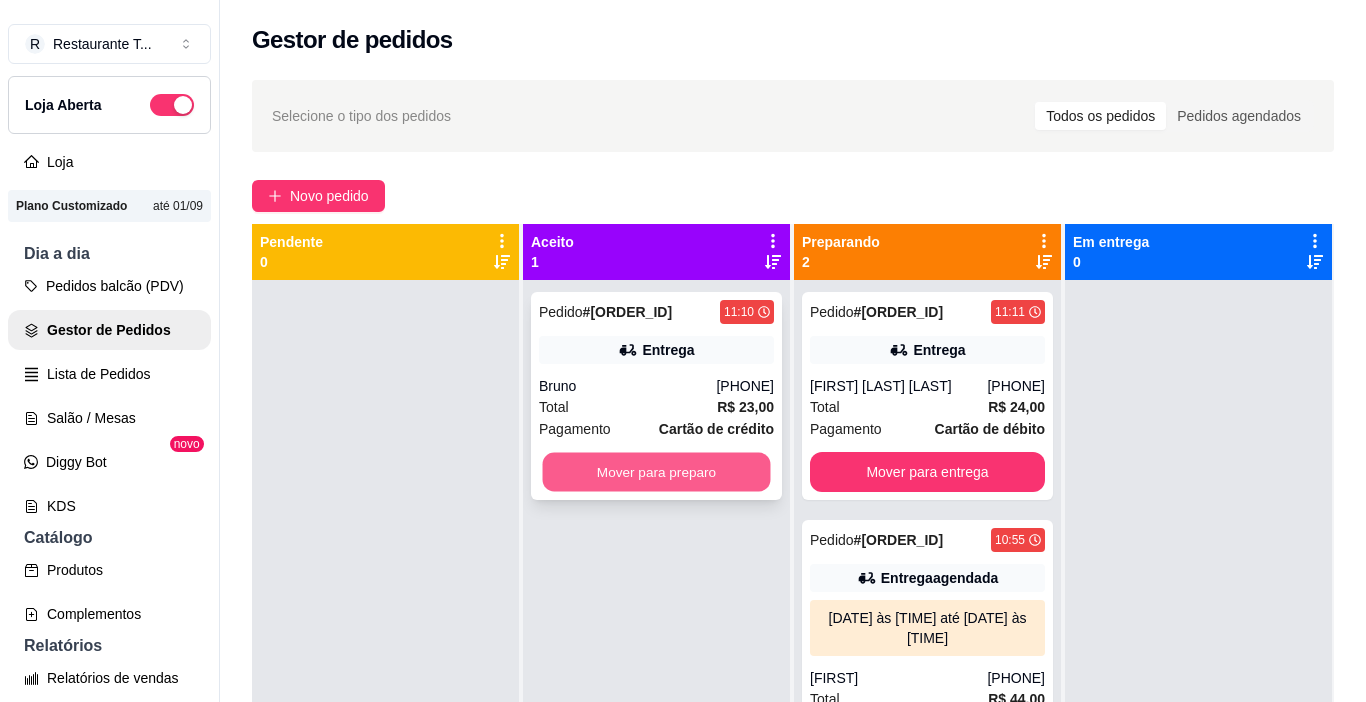 click on "Mover para preparo" at bounding box center (657, 472) 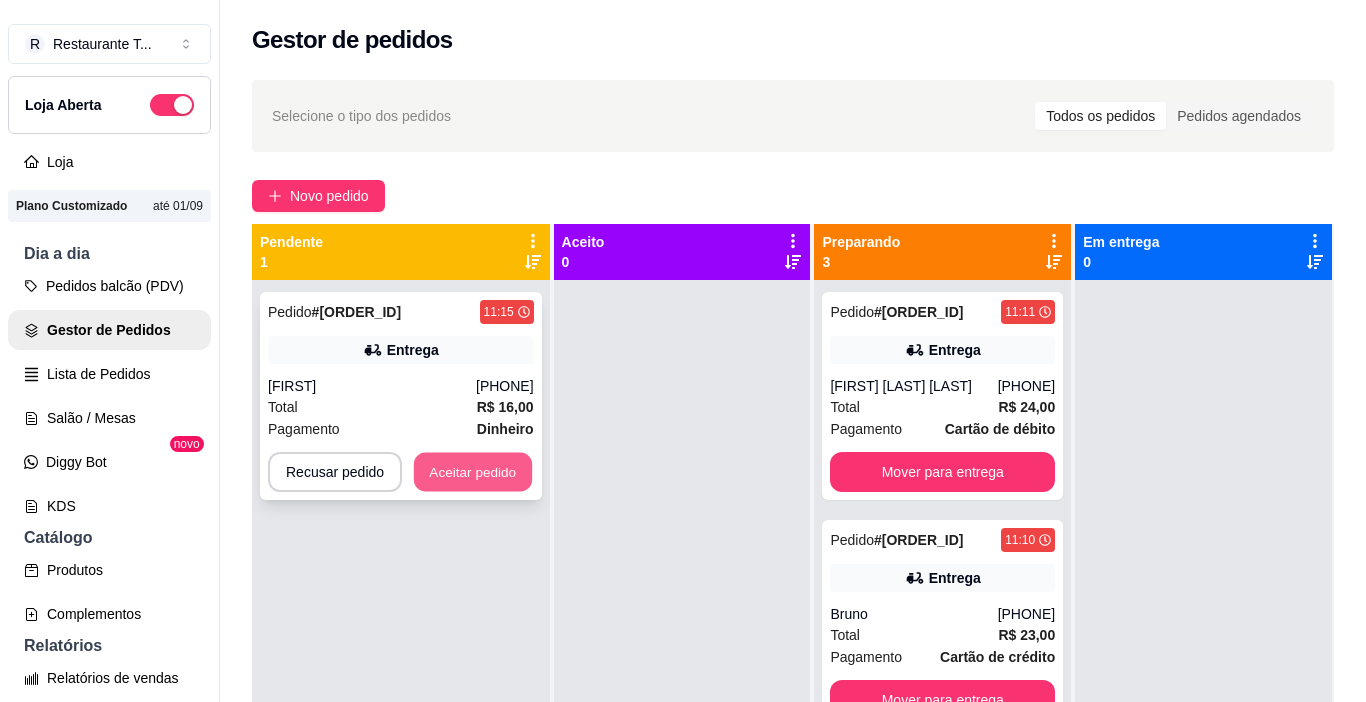 click on "Aceitar pedido" at bounding box center [473, 472] 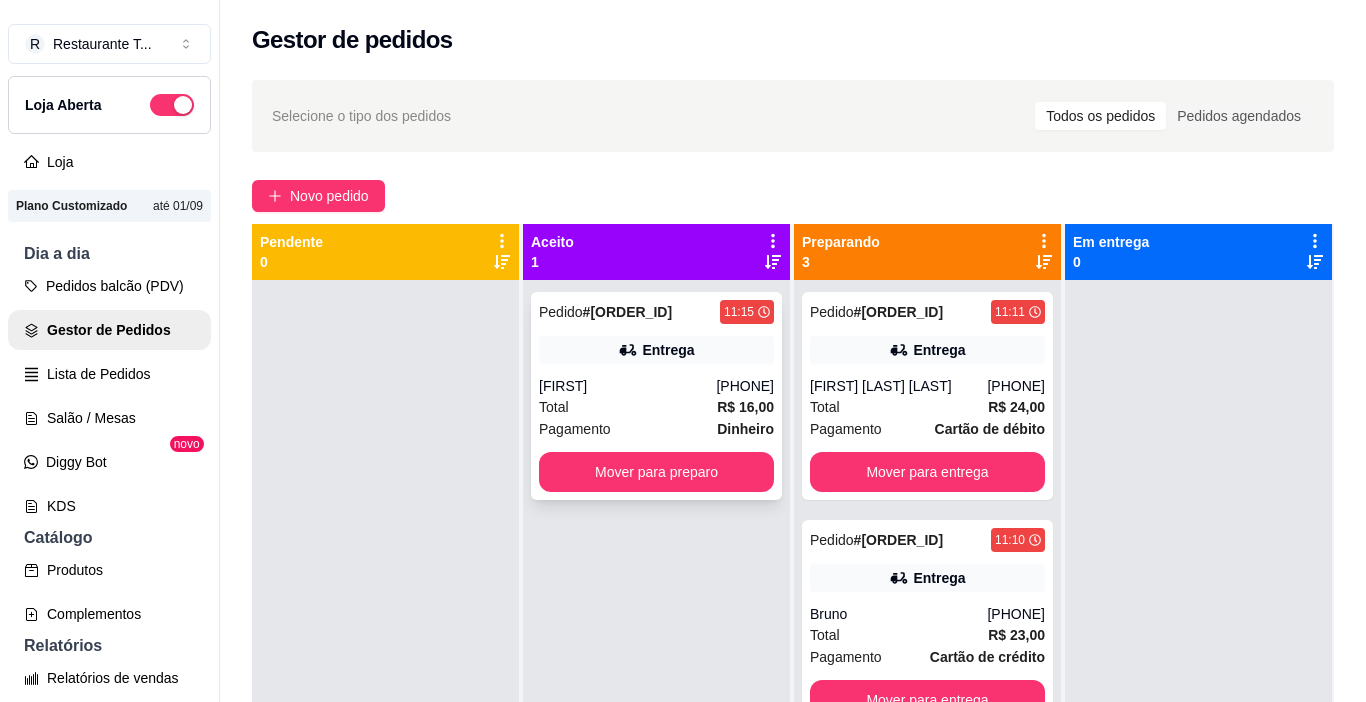 click on "Entrega" at bounding box center (668, 350) 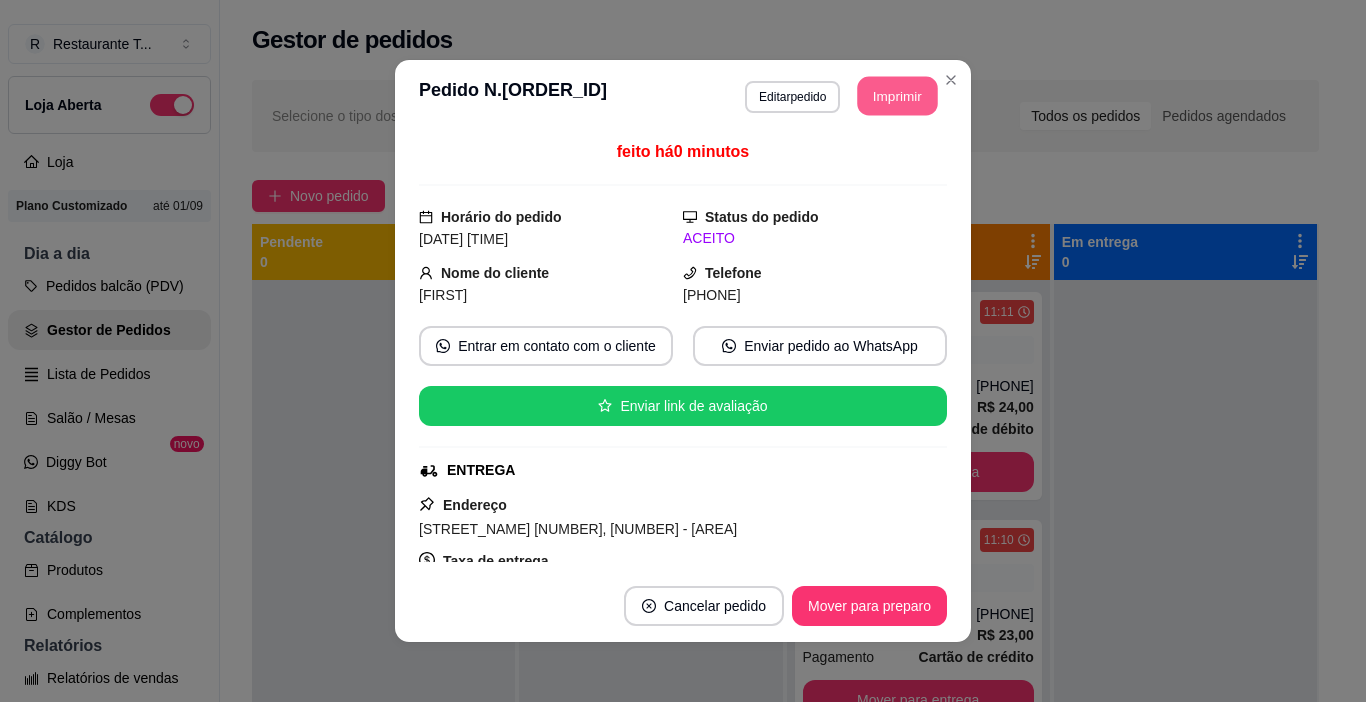 click on "Imprimir" at bounding box center [898, 96] 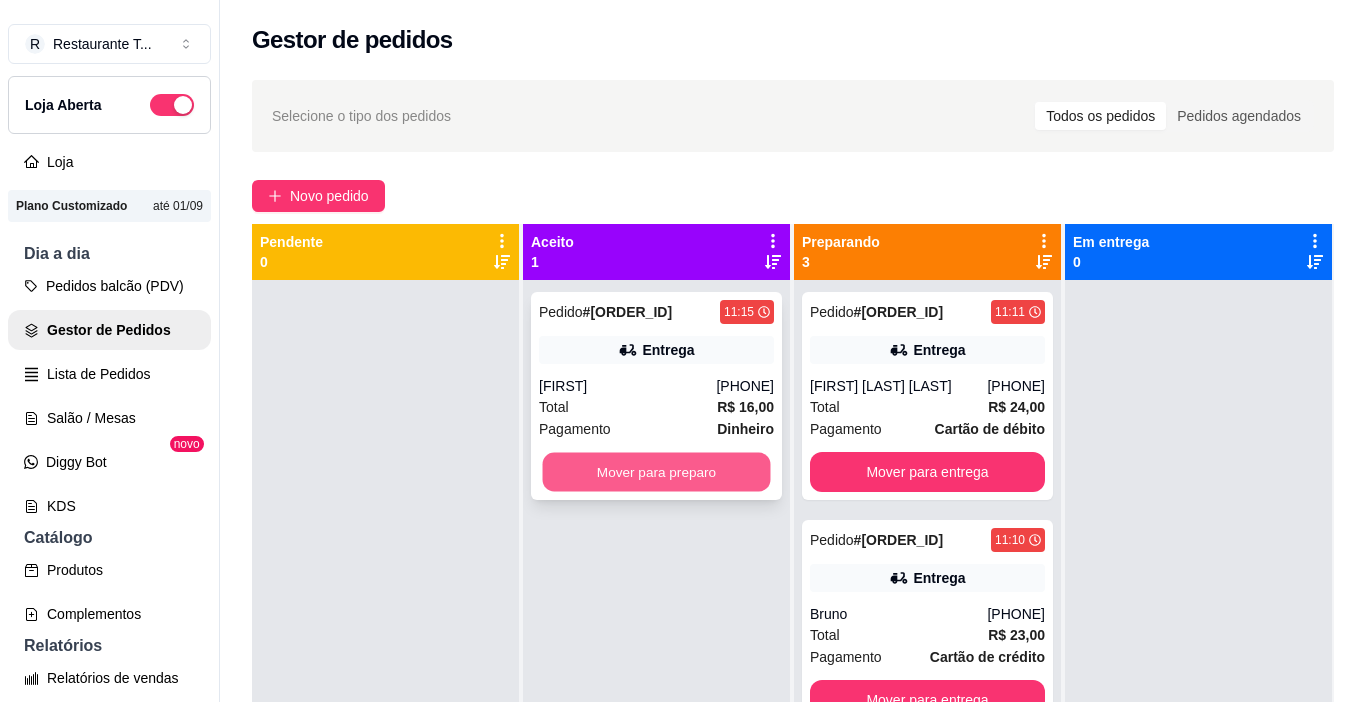 click on "Mover para preparo" at bounding box center (657, 472) 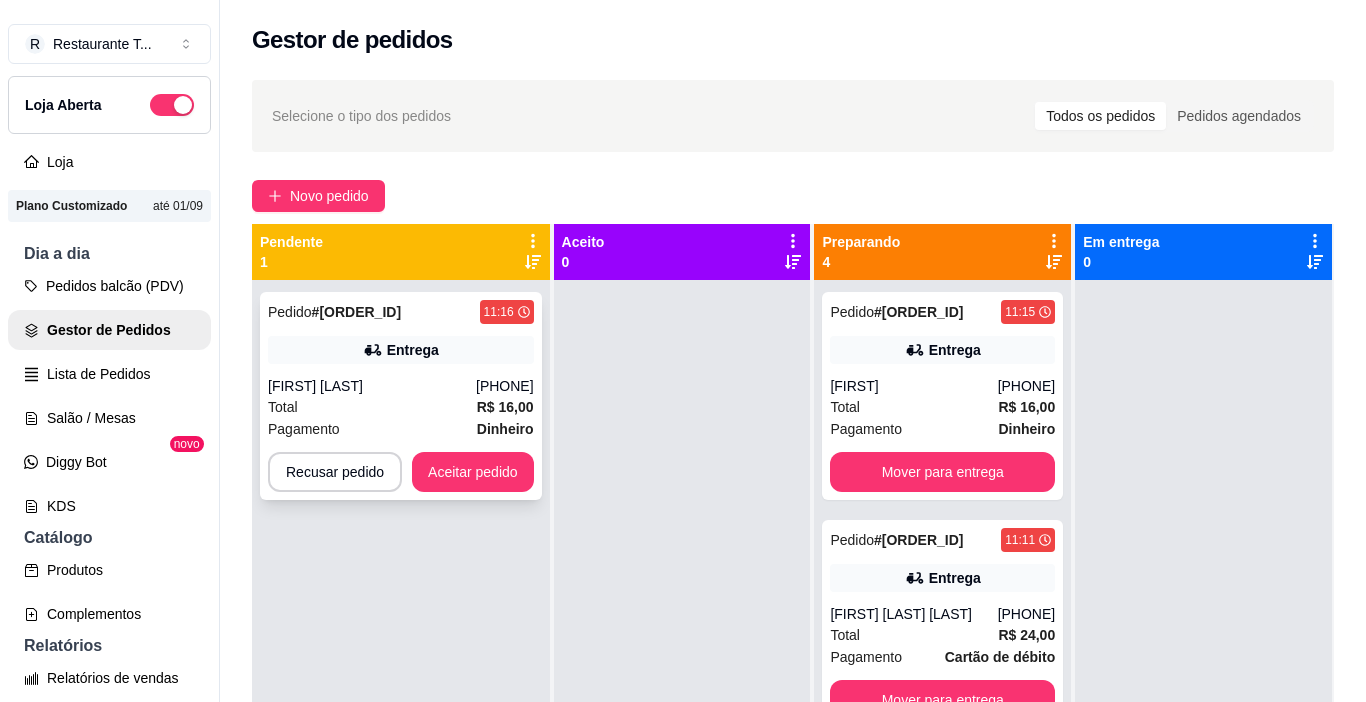 click on "Pagamento Dinheiro" at bounding box center (401, 429) 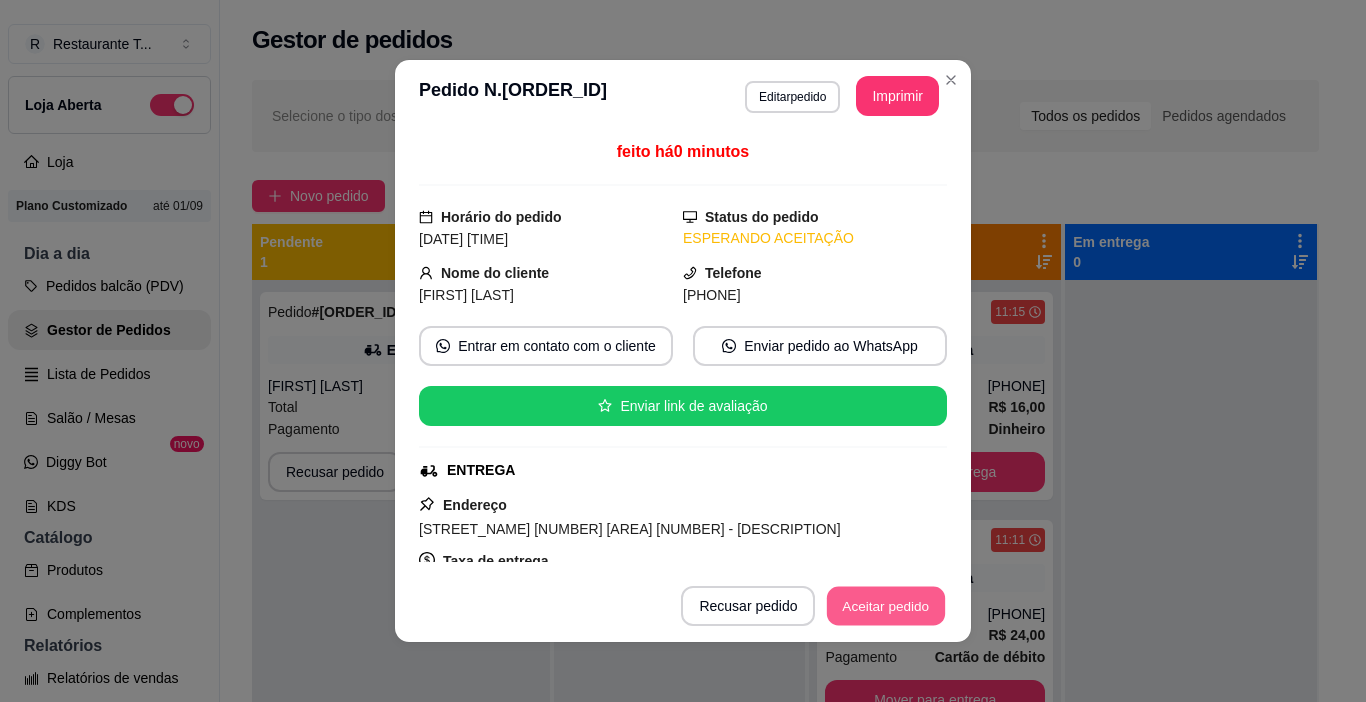 click on "Aceitar pedido" at bounding box center (886, 606) 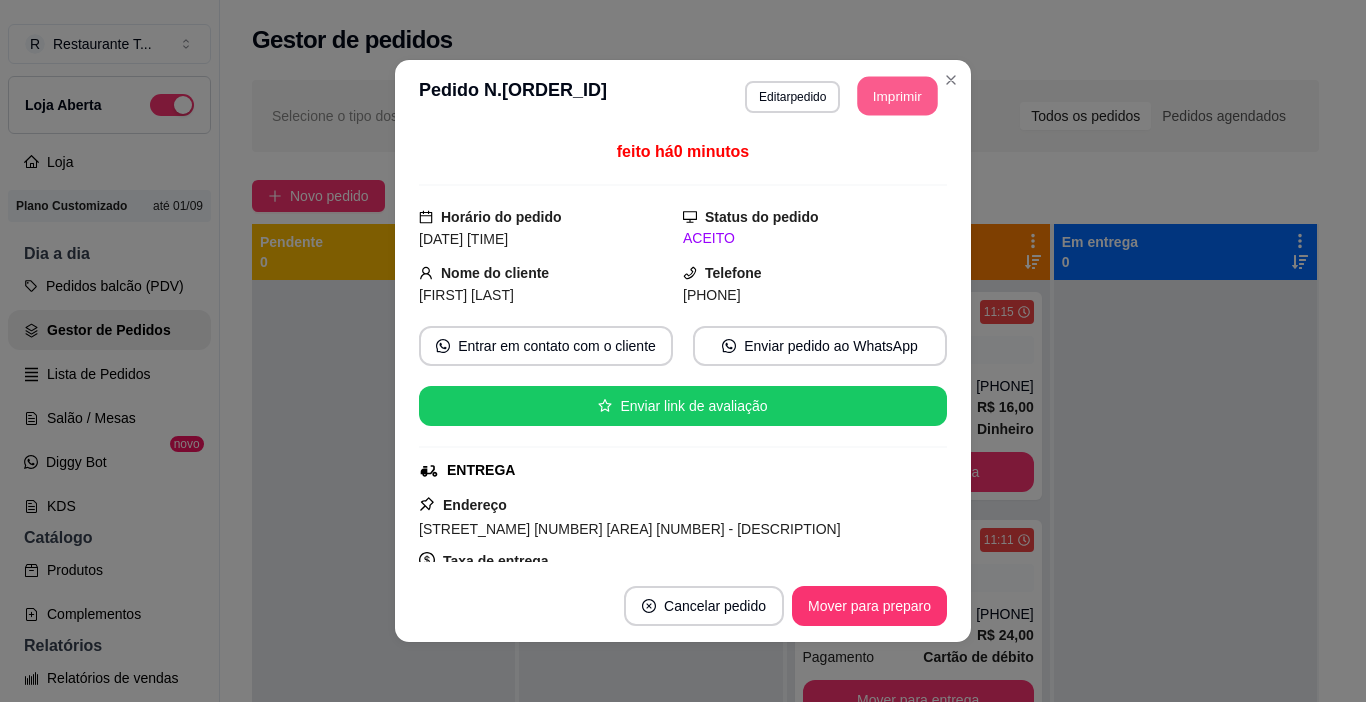 click on "Imprimir" at bounding box center (898, 96) 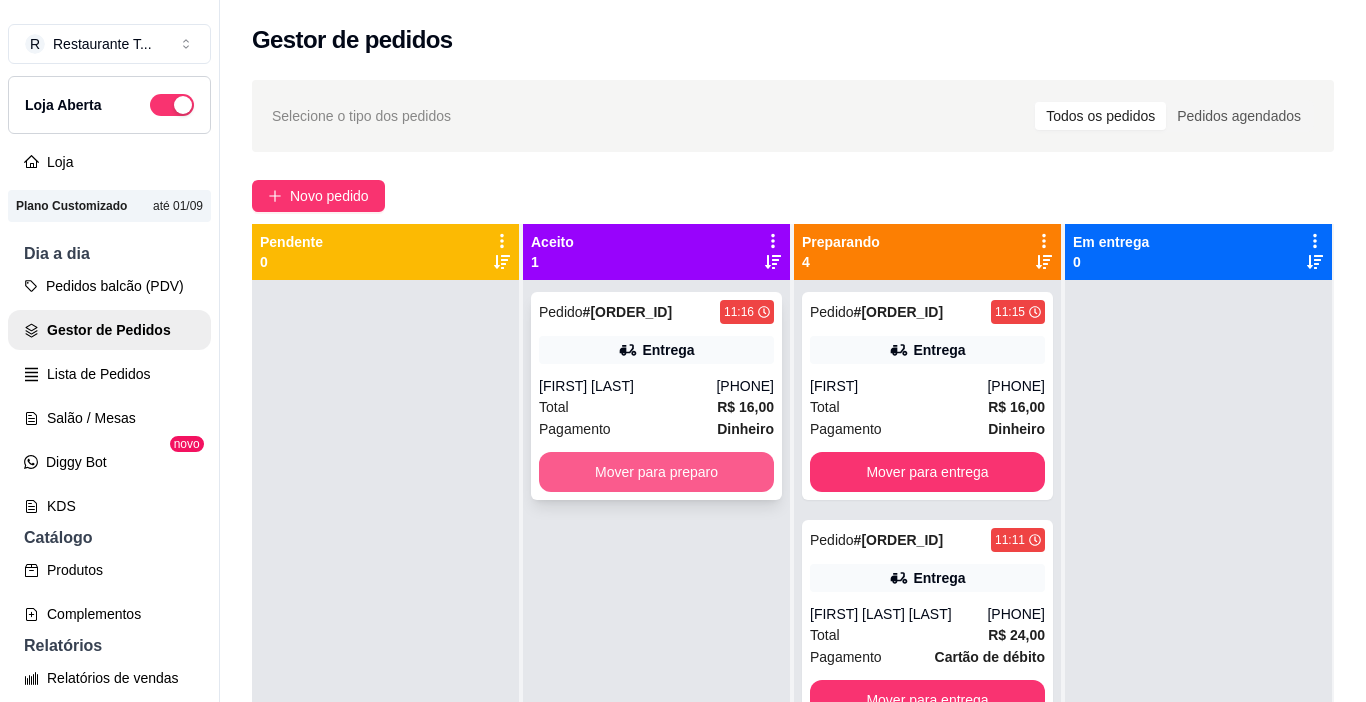 click on "Mover para preparo" at bounding box center [656, 472] 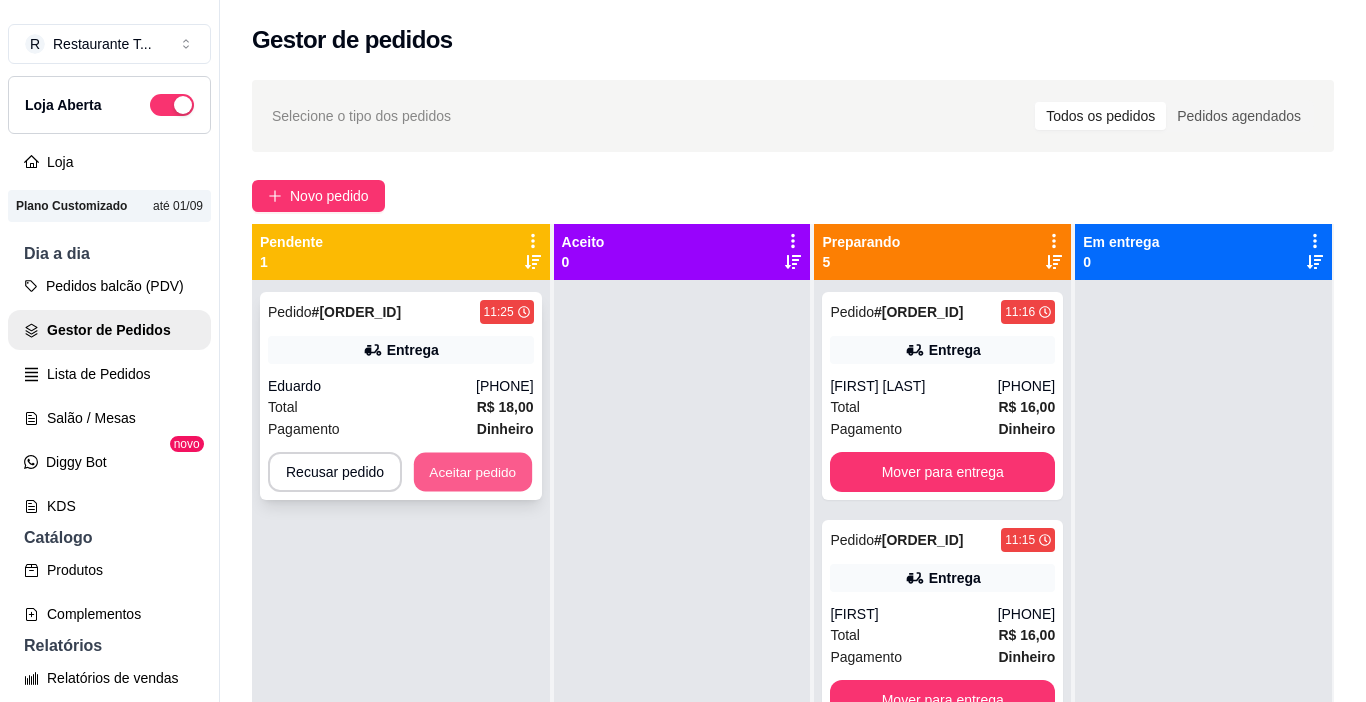 click on "Aceitar pedido" at bounding box center [473, 472] 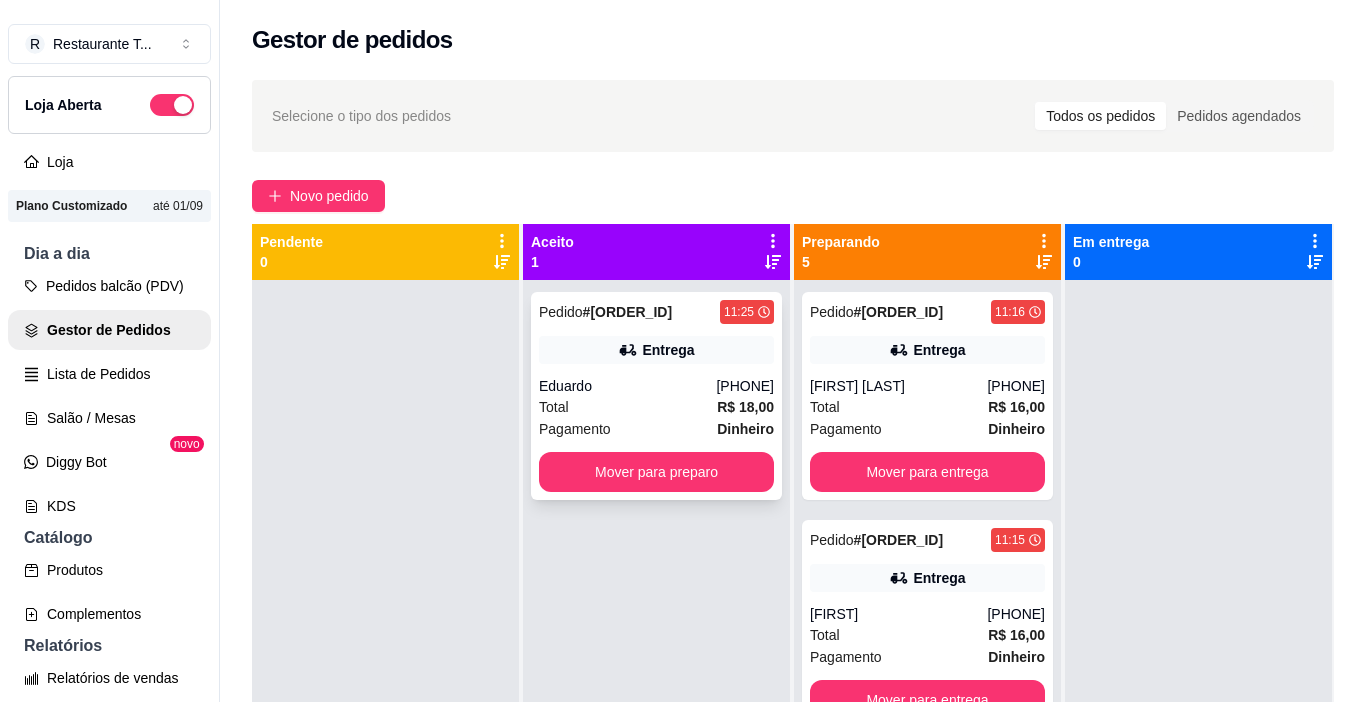 click on "Entrega" at bounding box center (668, 350) 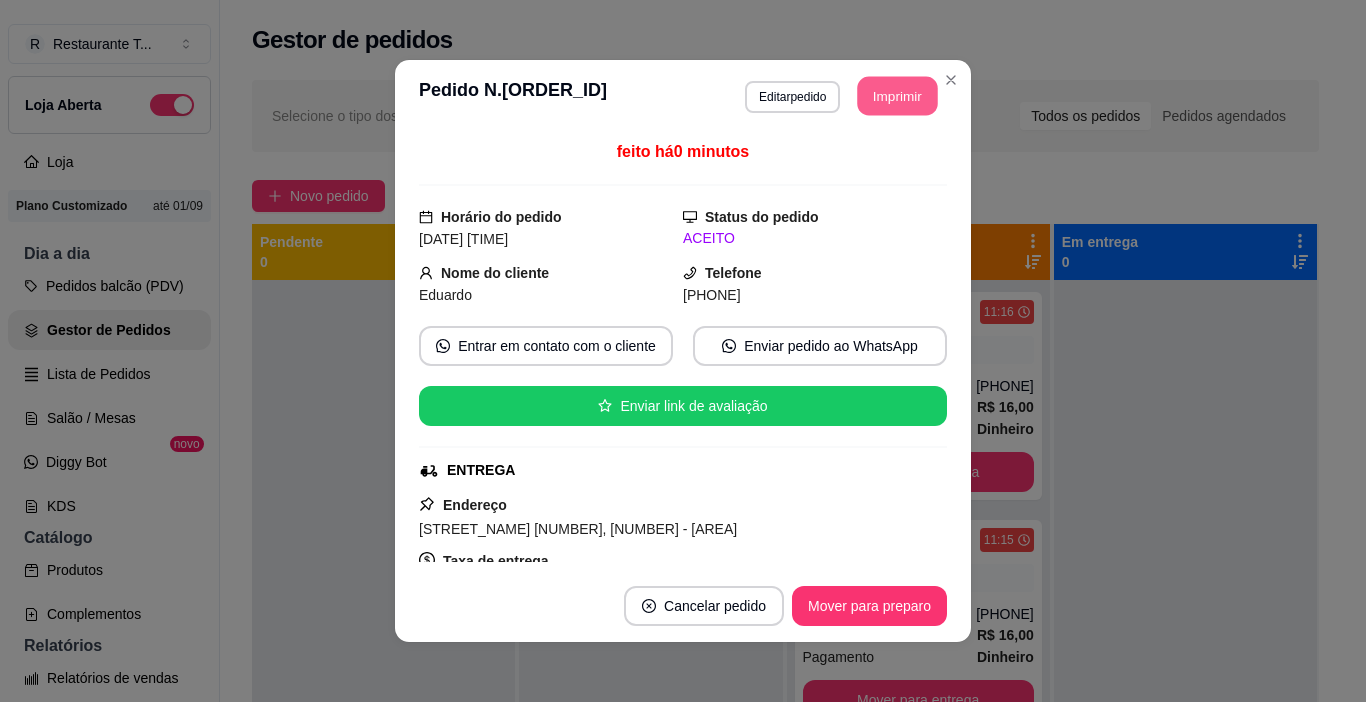 click on "Imprimir" at bounding box center (898, 96) 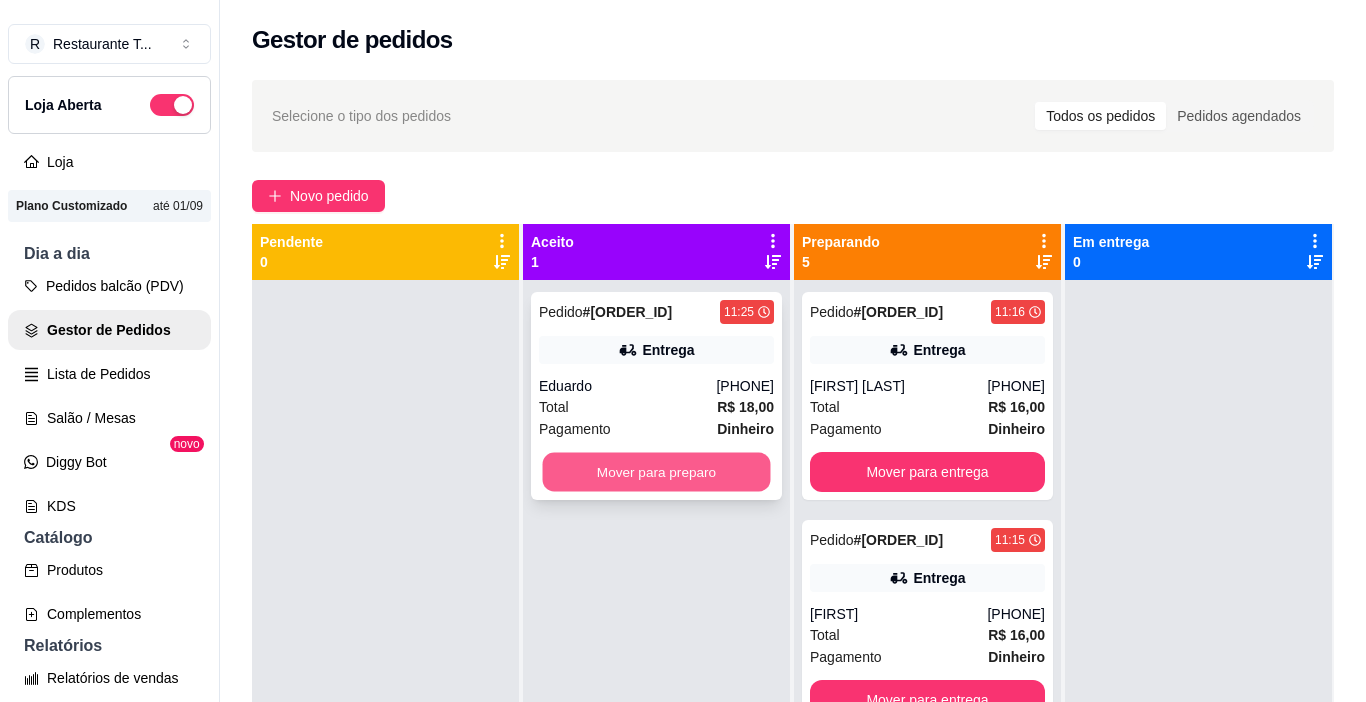 click on "Mover para preparo" at bounding box center [657, 472] 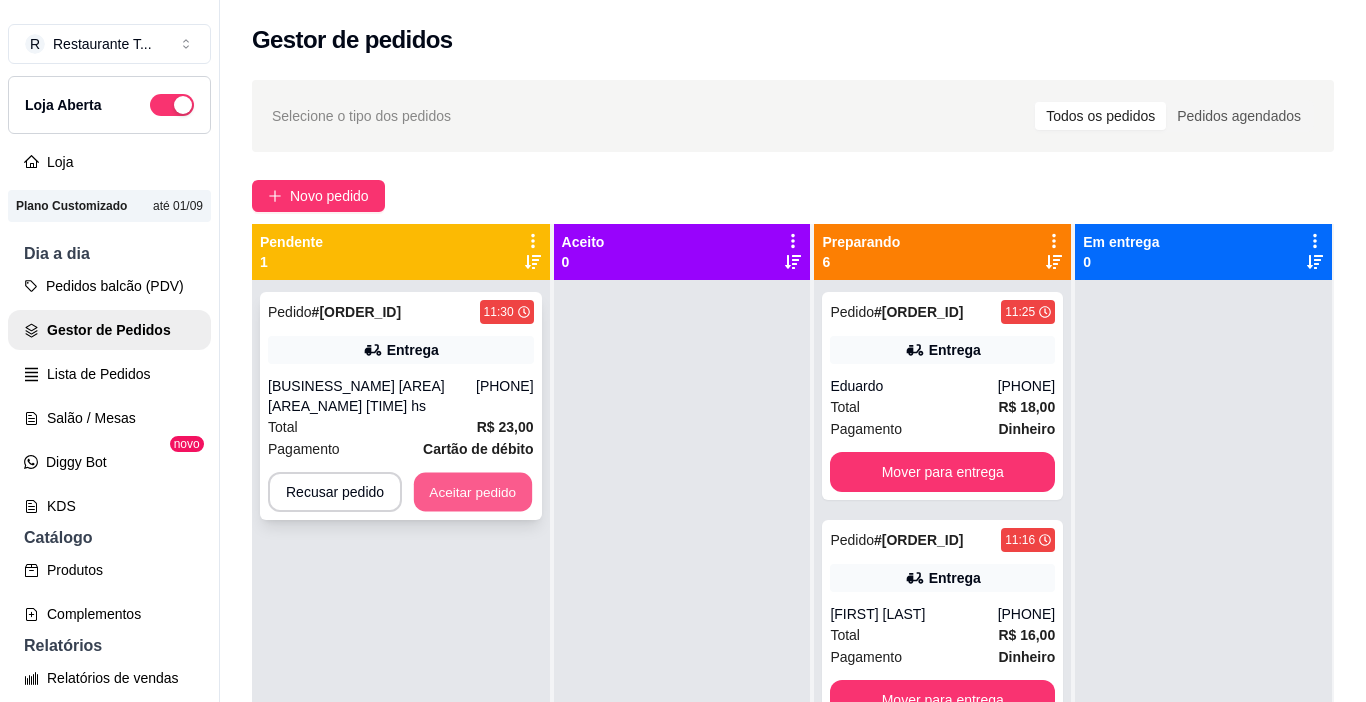 click on "Aceitar pedido" at bounding box center (473, 492) 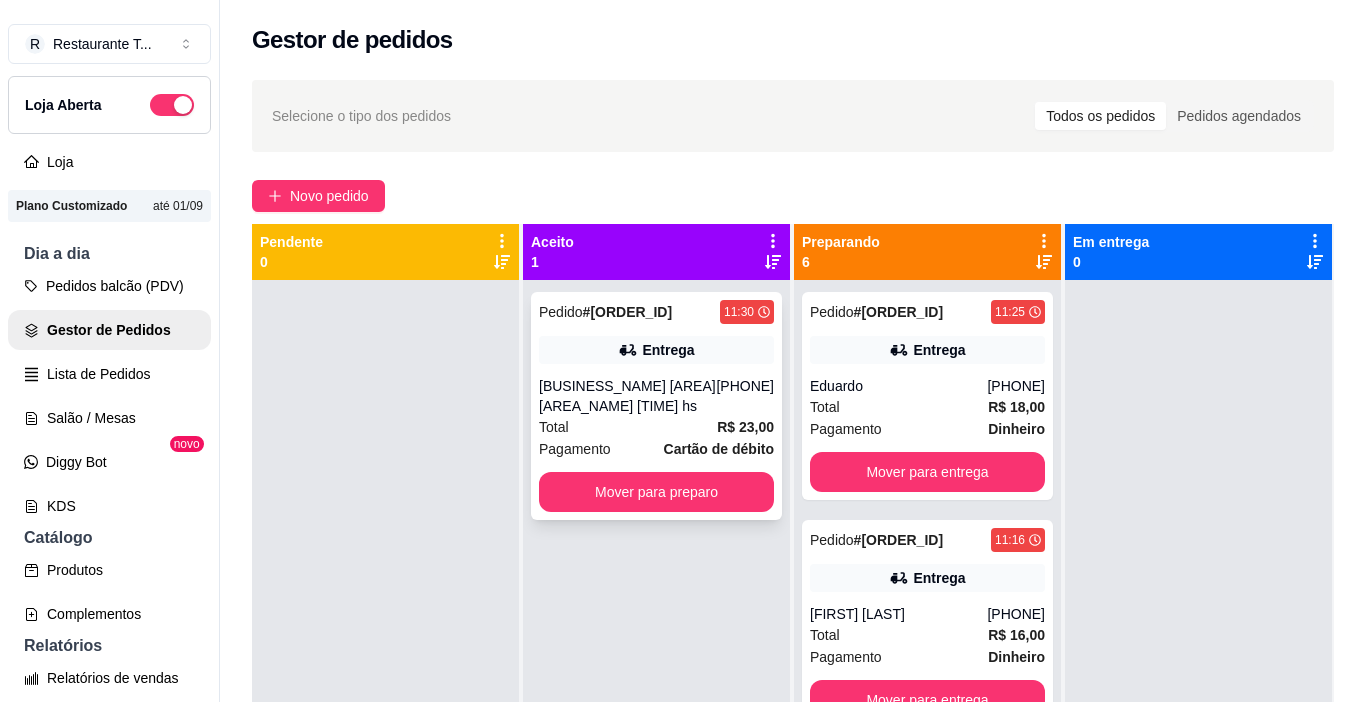 click on "Entrega" at bounding box center [668, 350] 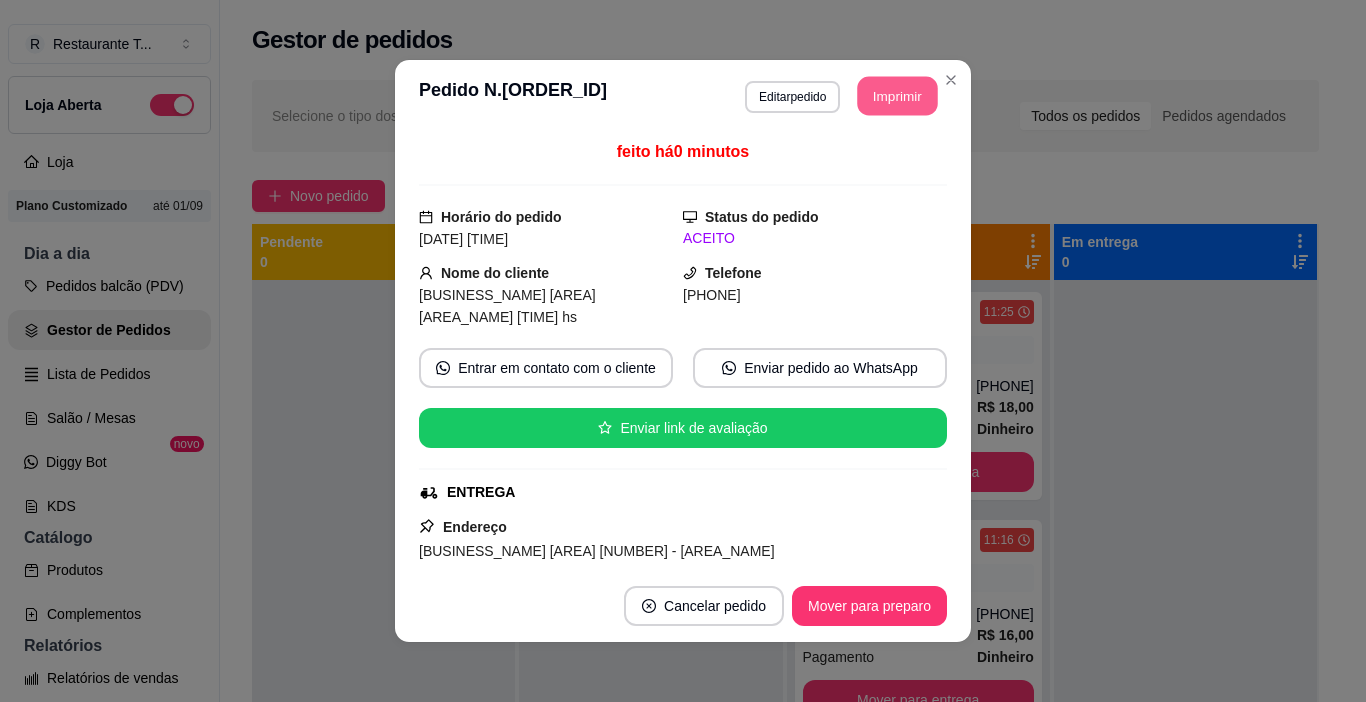 click on "Imprimir" at bounding box center (898, 96) 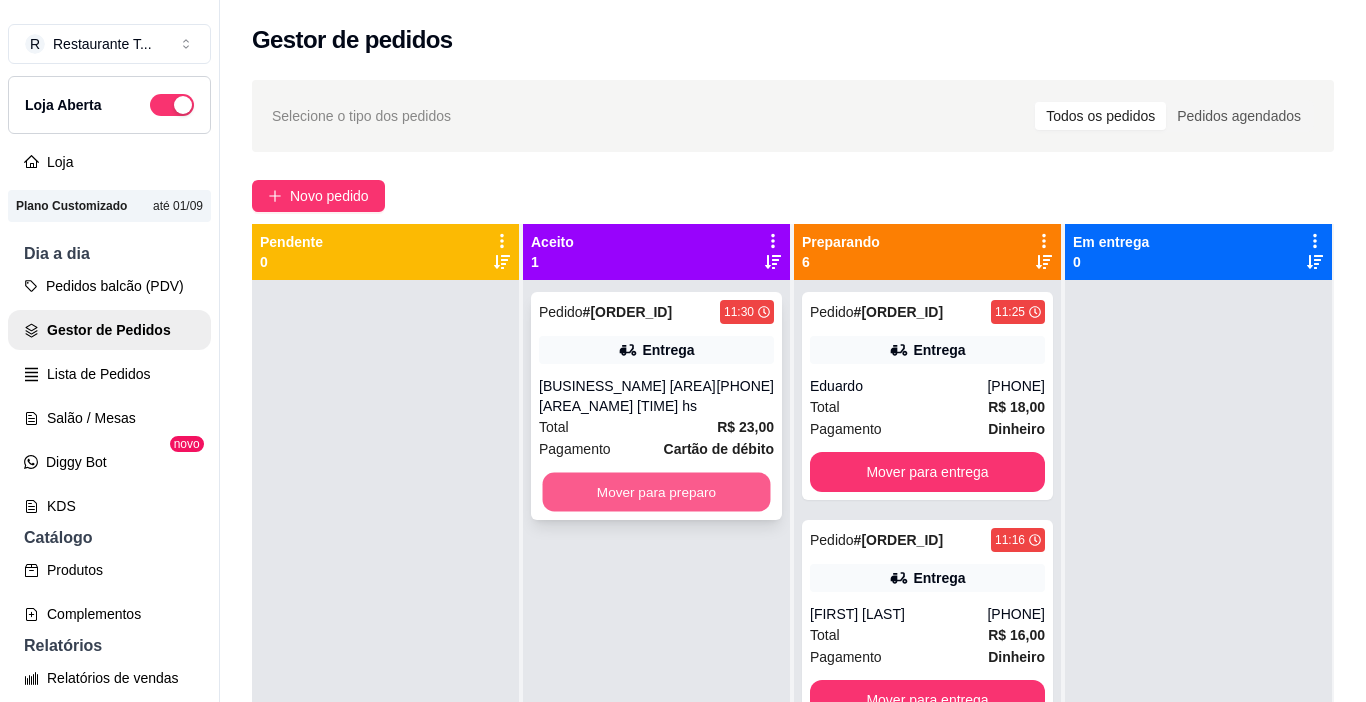 click on "Mover para preparo" at bounding box center [657, 492] 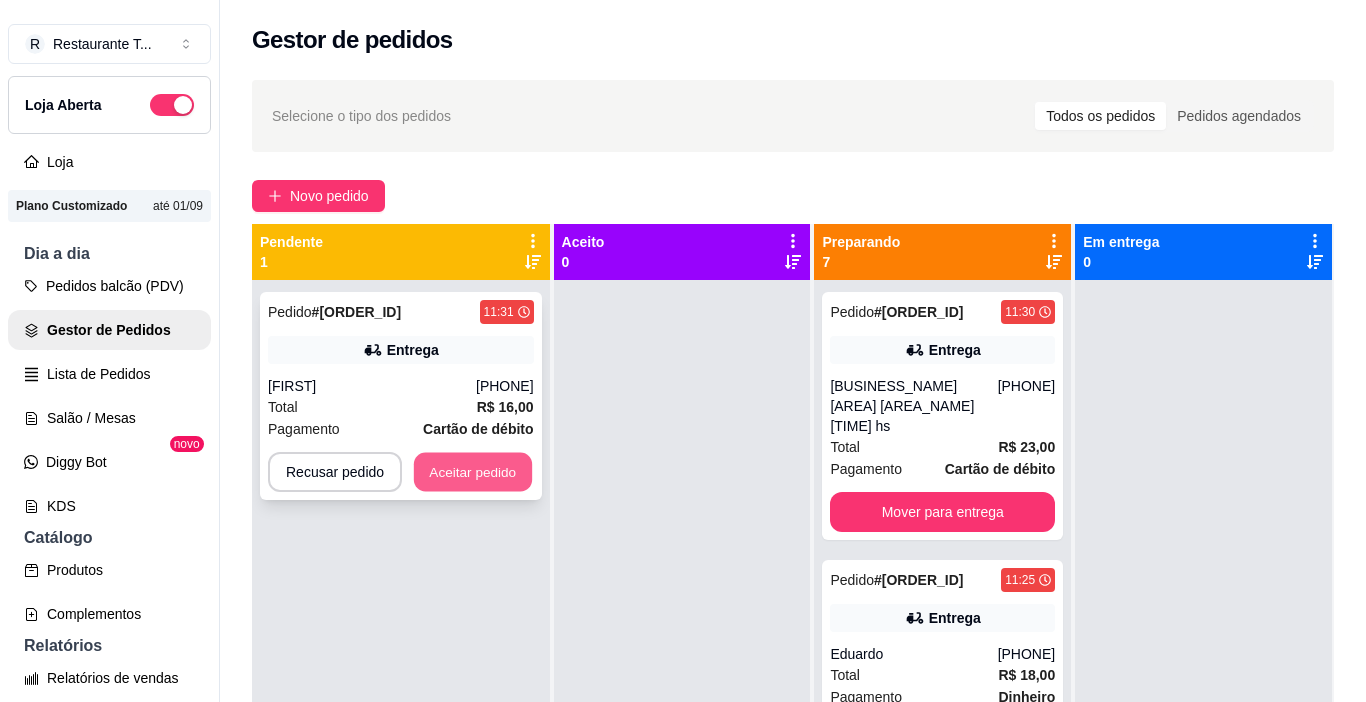 click on "Aceitar pedido" at bounding box center (473, 472) 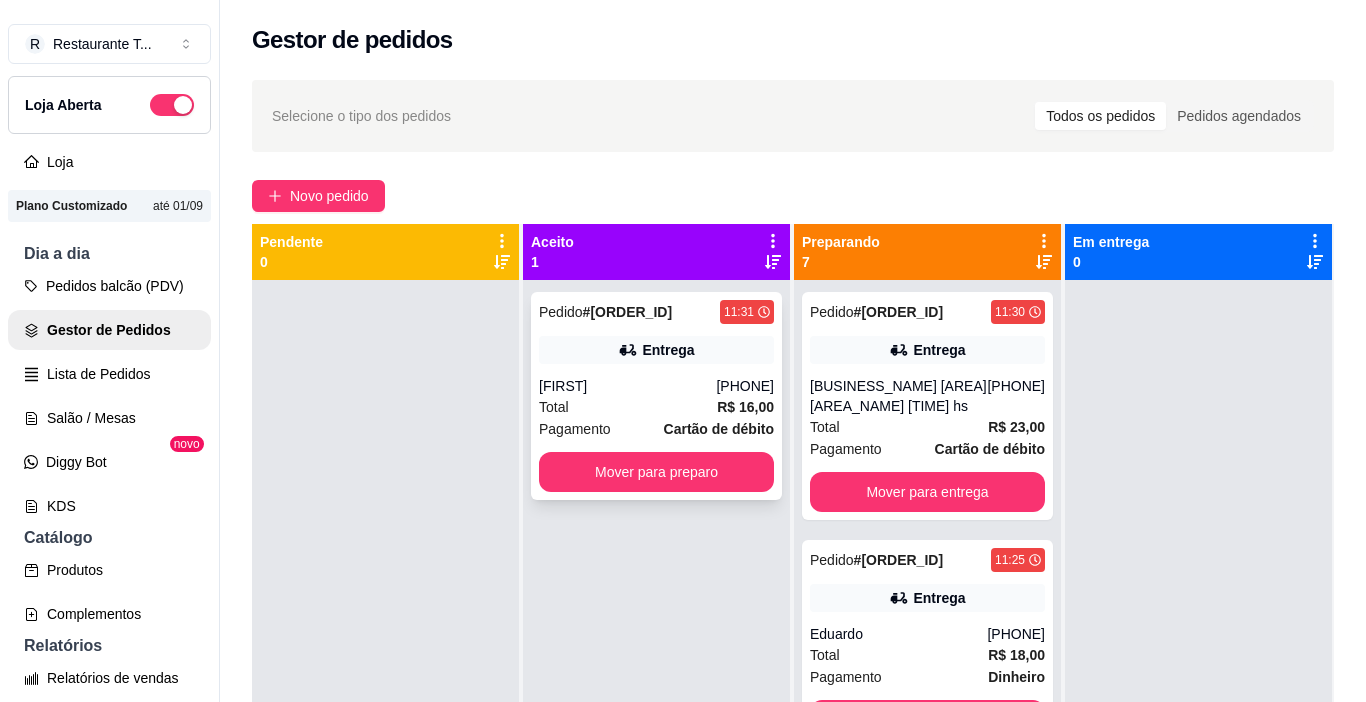 click on "Entrega" at bounding box center (656, 350) 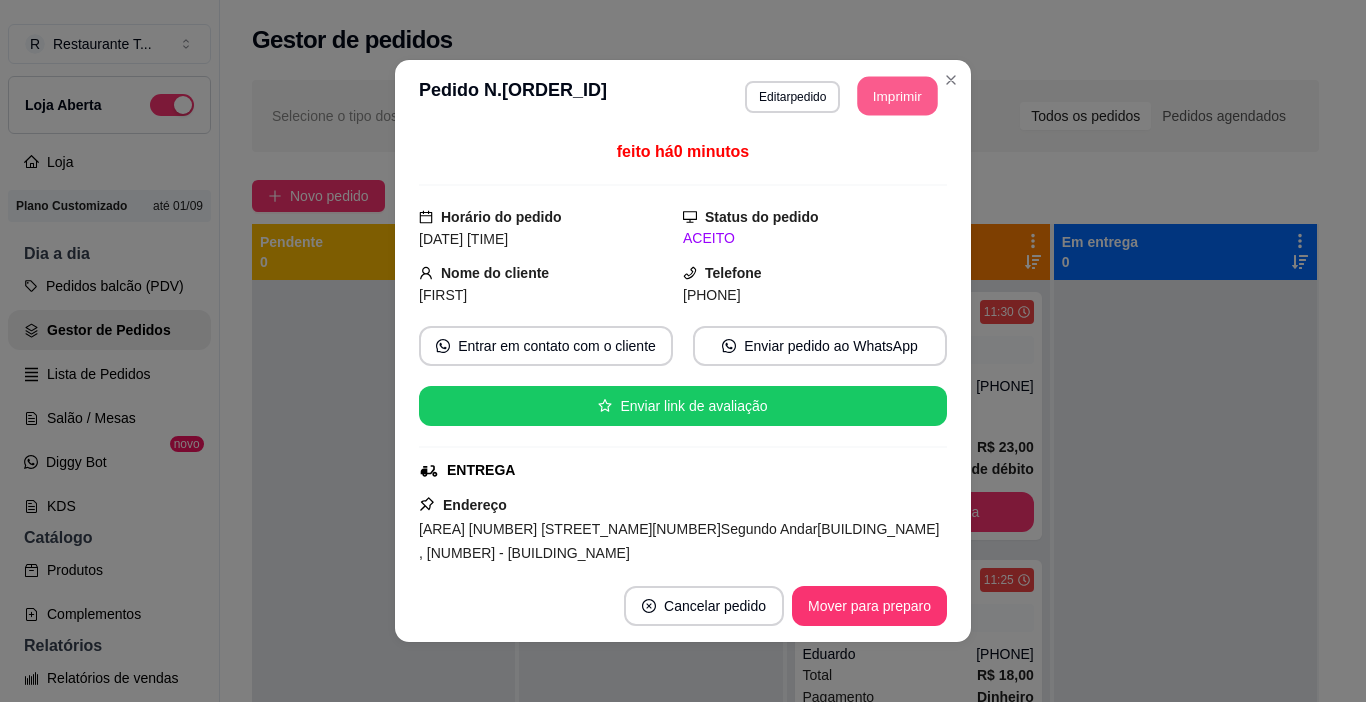 click on "Imprimir" at bounding box center (898, 96) 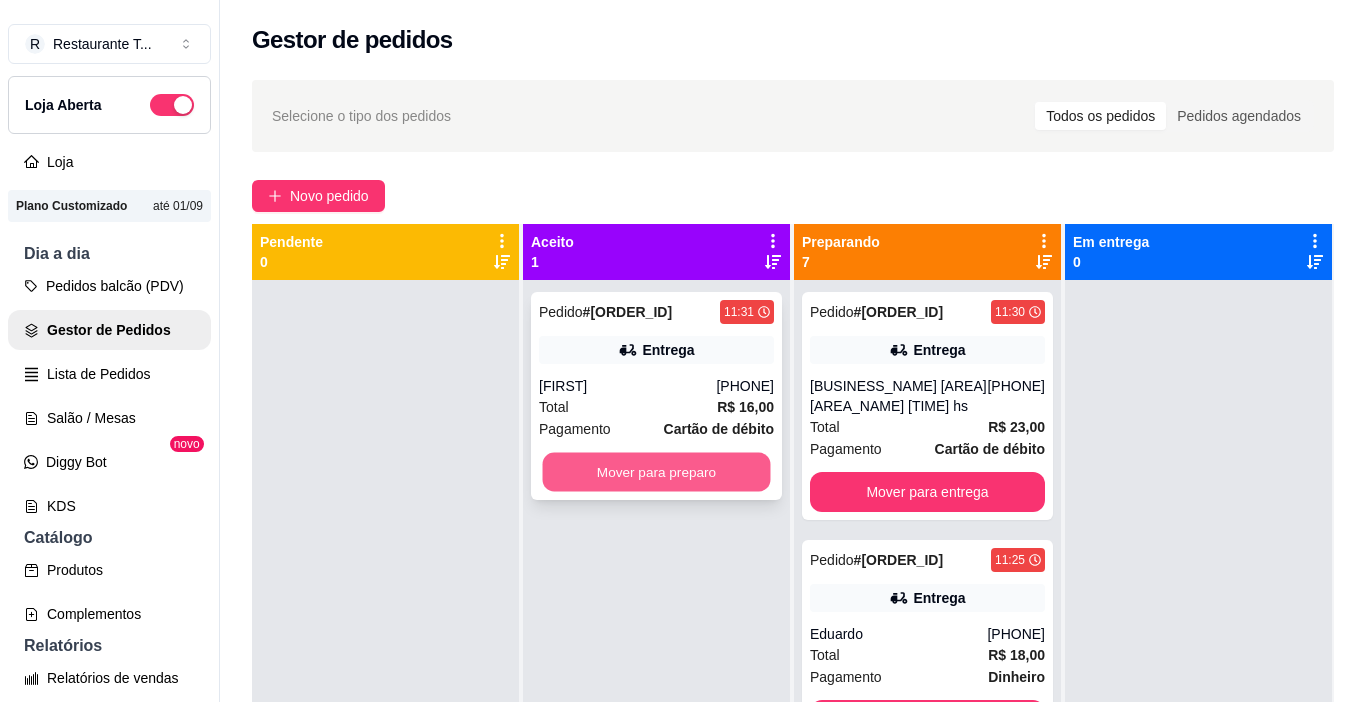 click on "Mover para preparo" at bounding box center [657, 472] 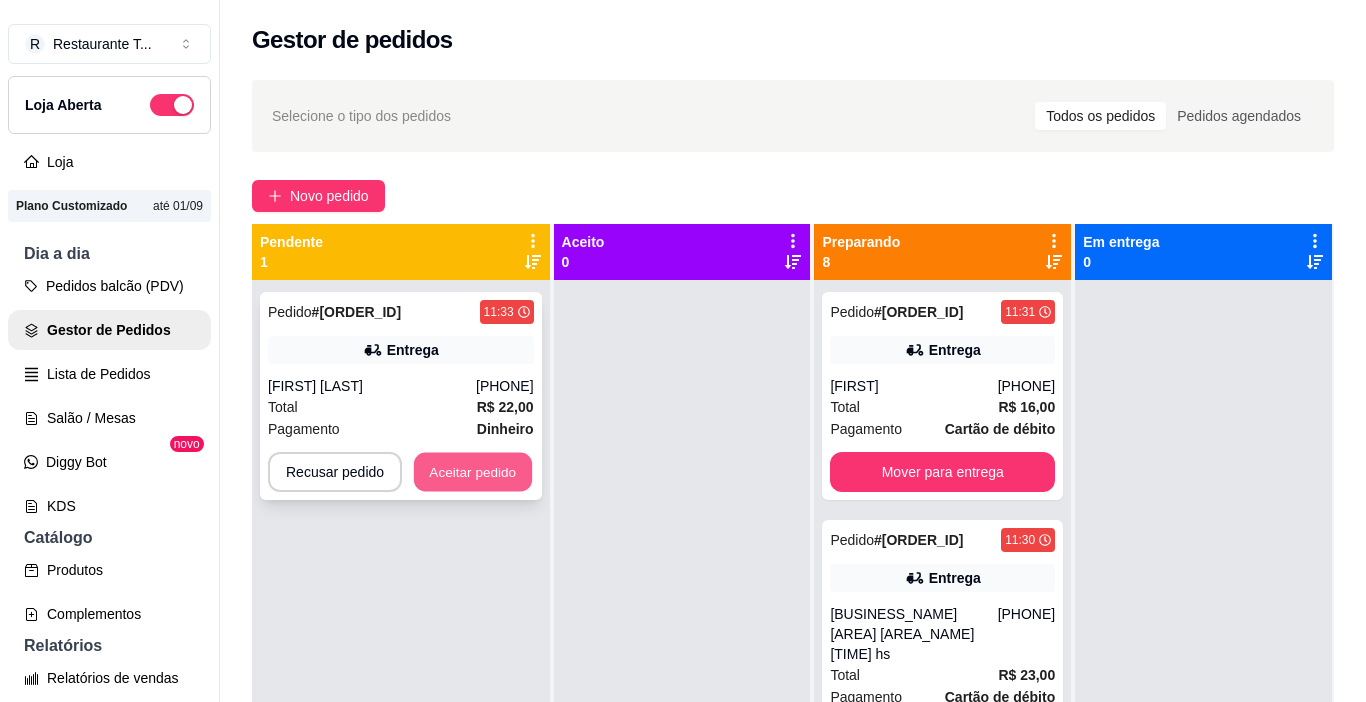 click on "Aceitar pedido" at bounding box center [473, 472] 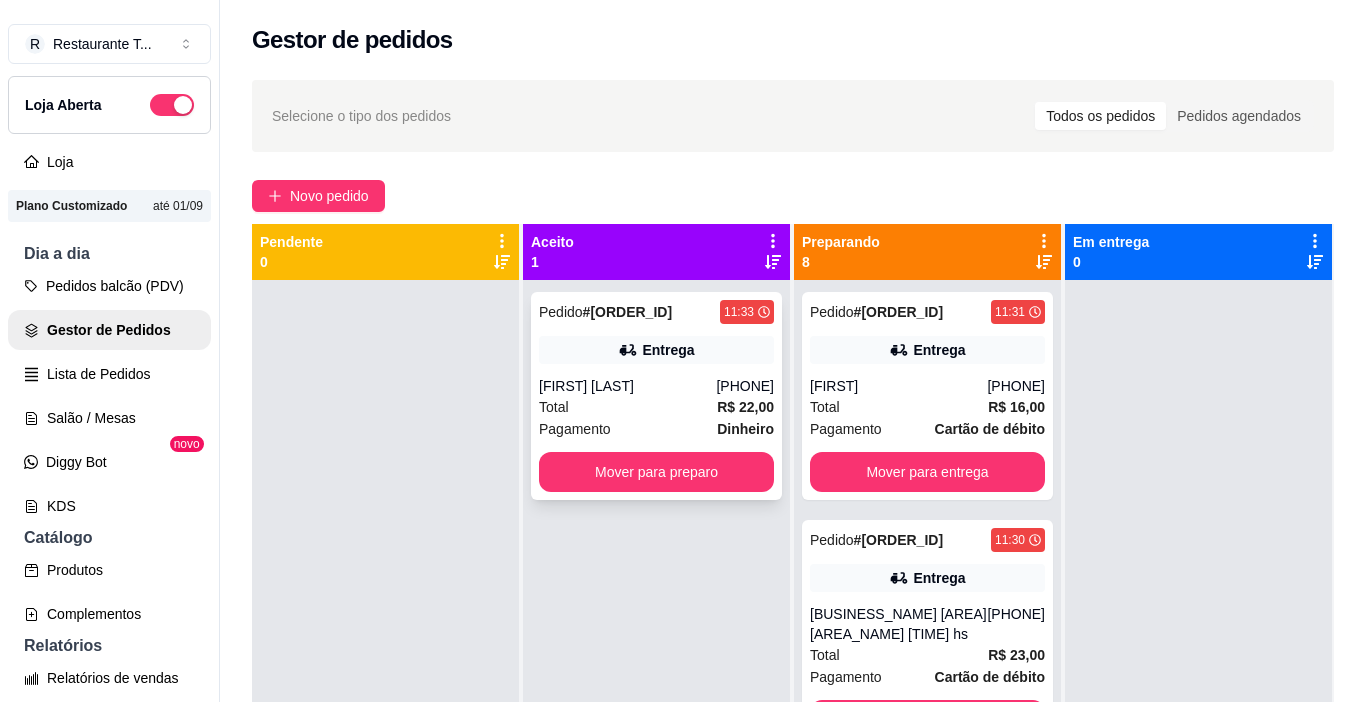 click on "Entrega" at bounding box center [656, 350] 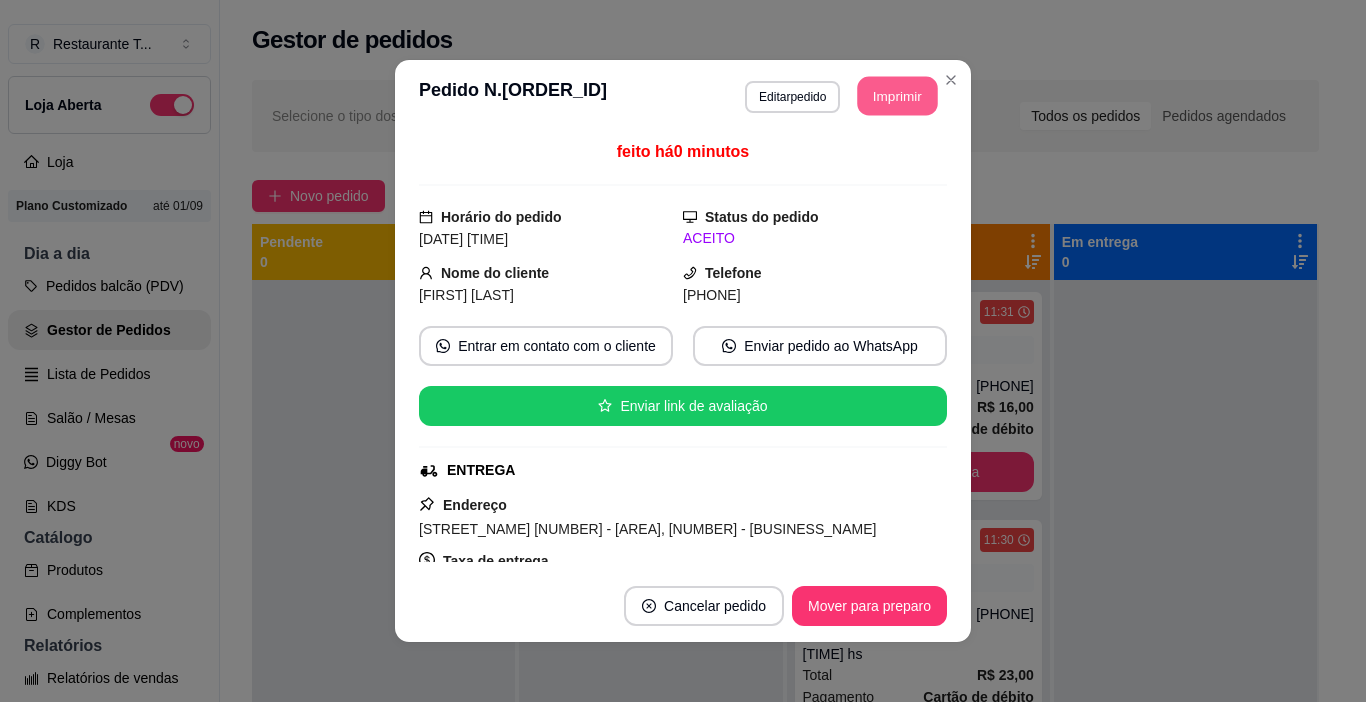 click on "Imprimir" at bounding box center (898, 96) 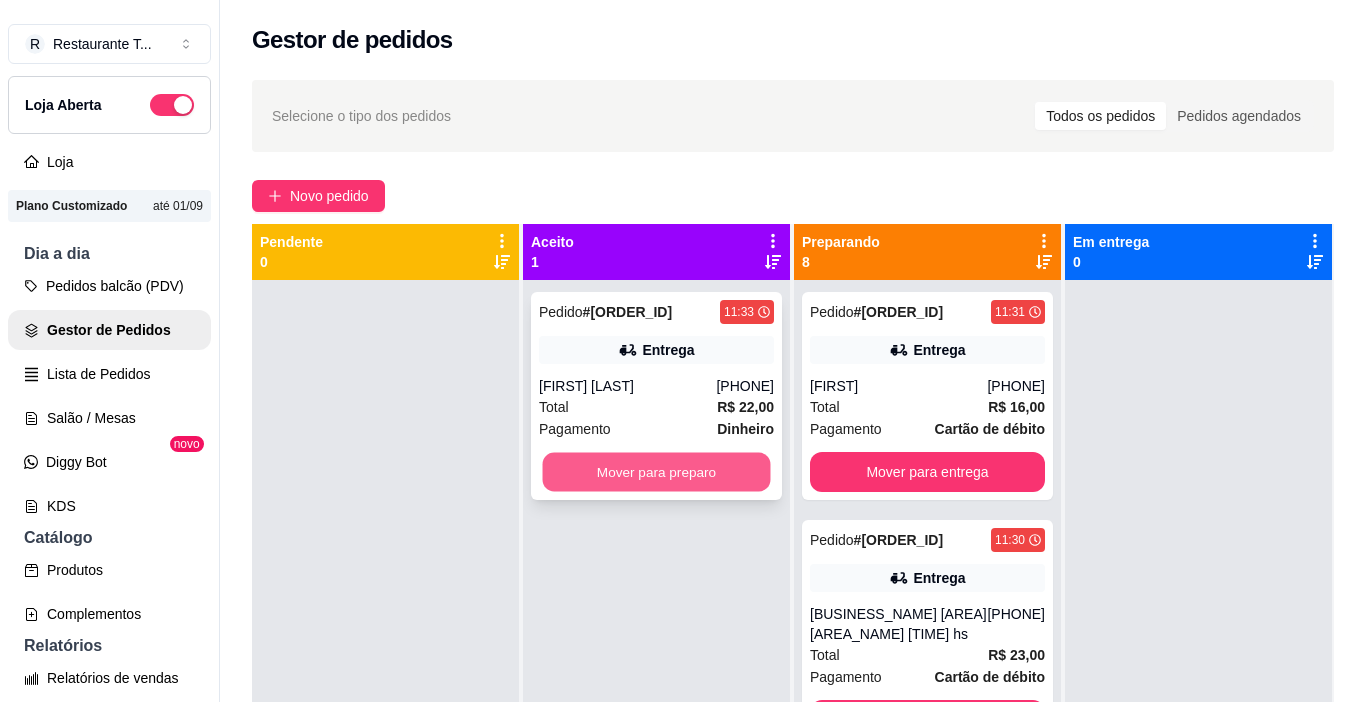 click on "Mover para preparo" at bounding box center [657, 472] 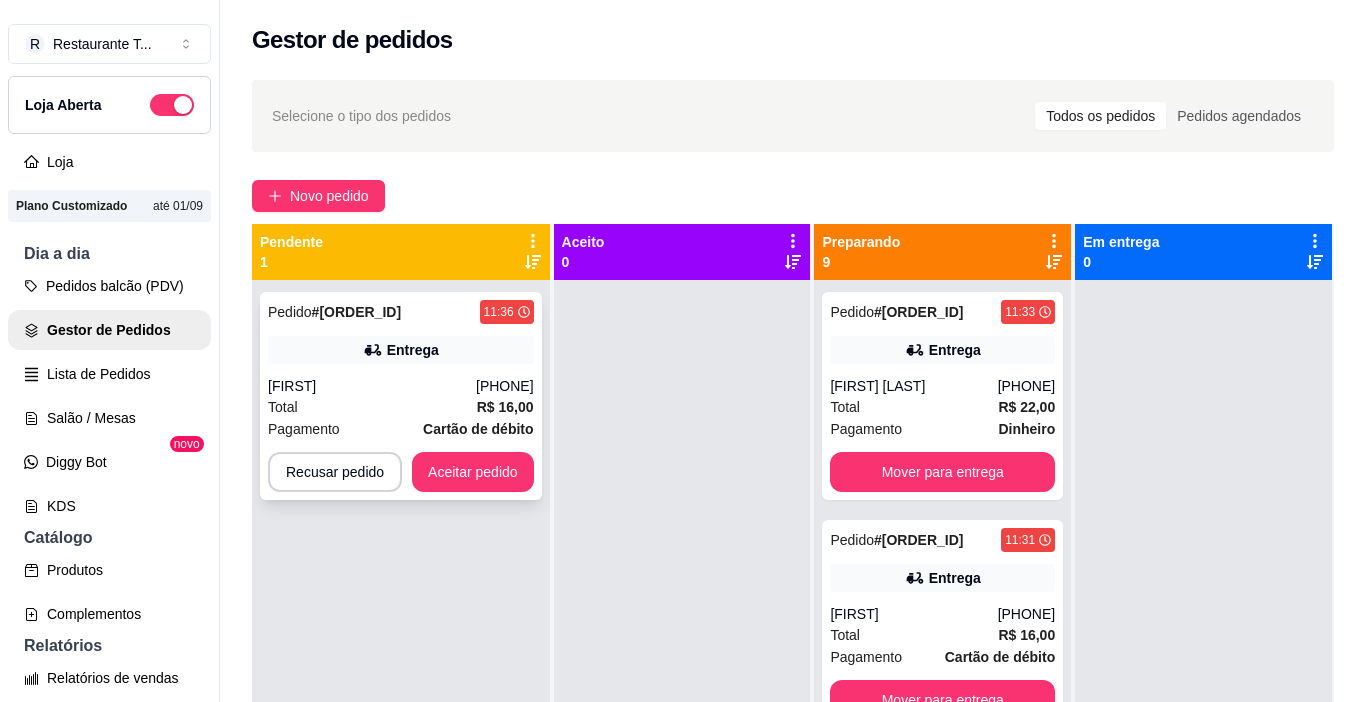 click on "Pedido  # [ORDER_ID] [TIME] Entrega [FIRST] ([PHONE]) Total R$ 16,00 Pagamento Cartão de débito Recusar pedido Aceitar pedido" at bounding box center [401, 396] 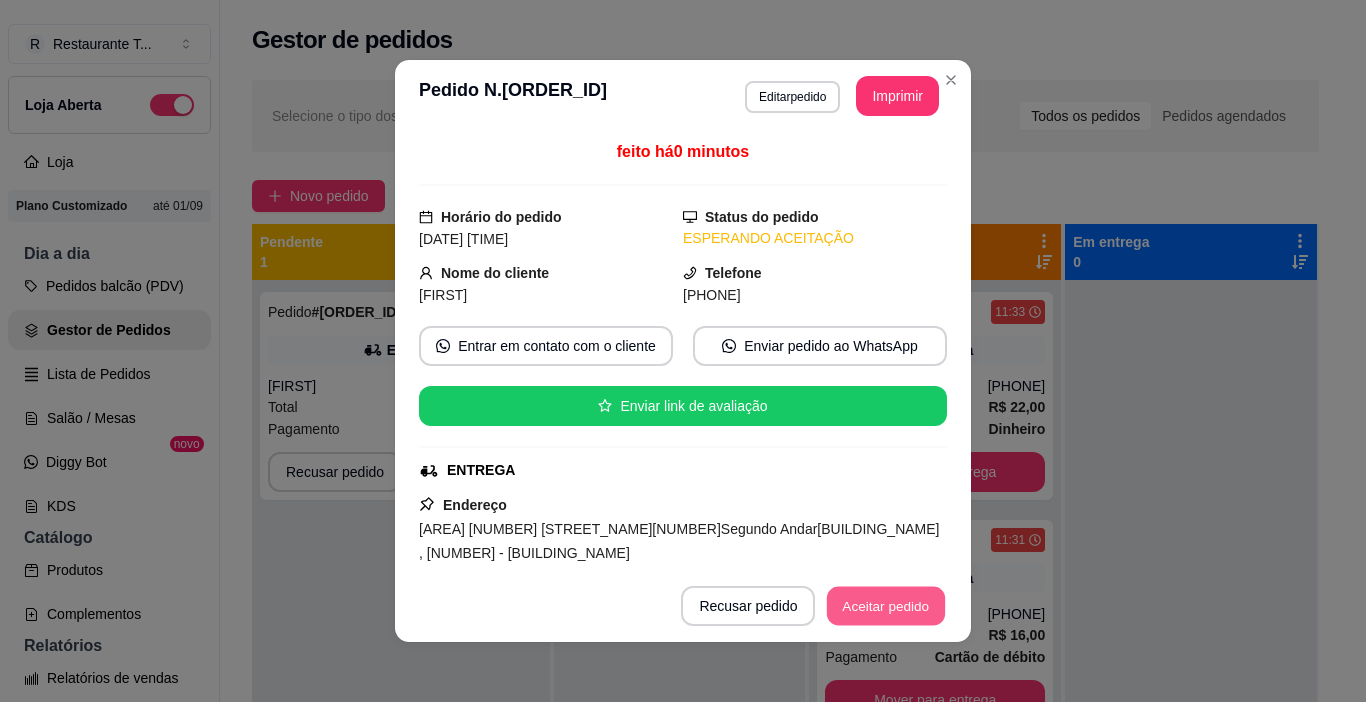 click on "Aceitar pedido" at bounding box center [886, 606] 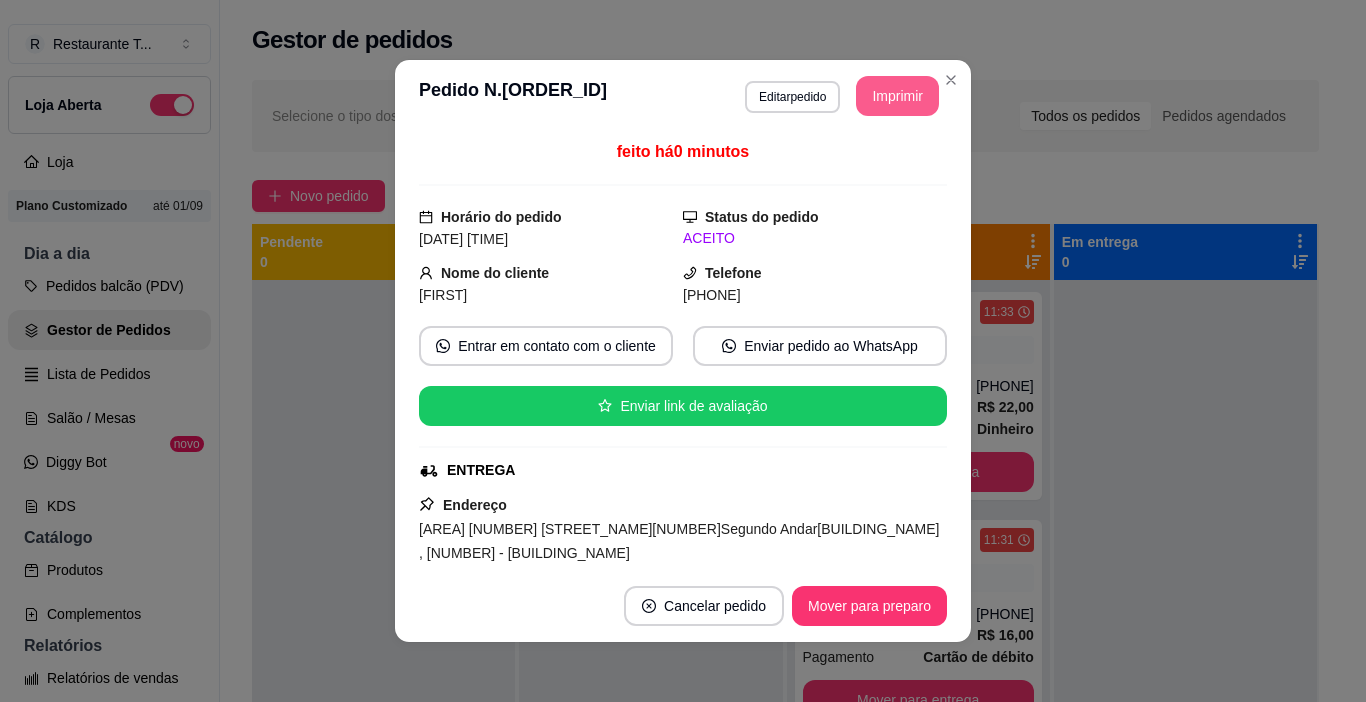 click on "Imprimir" at bounding box center (897, 96) 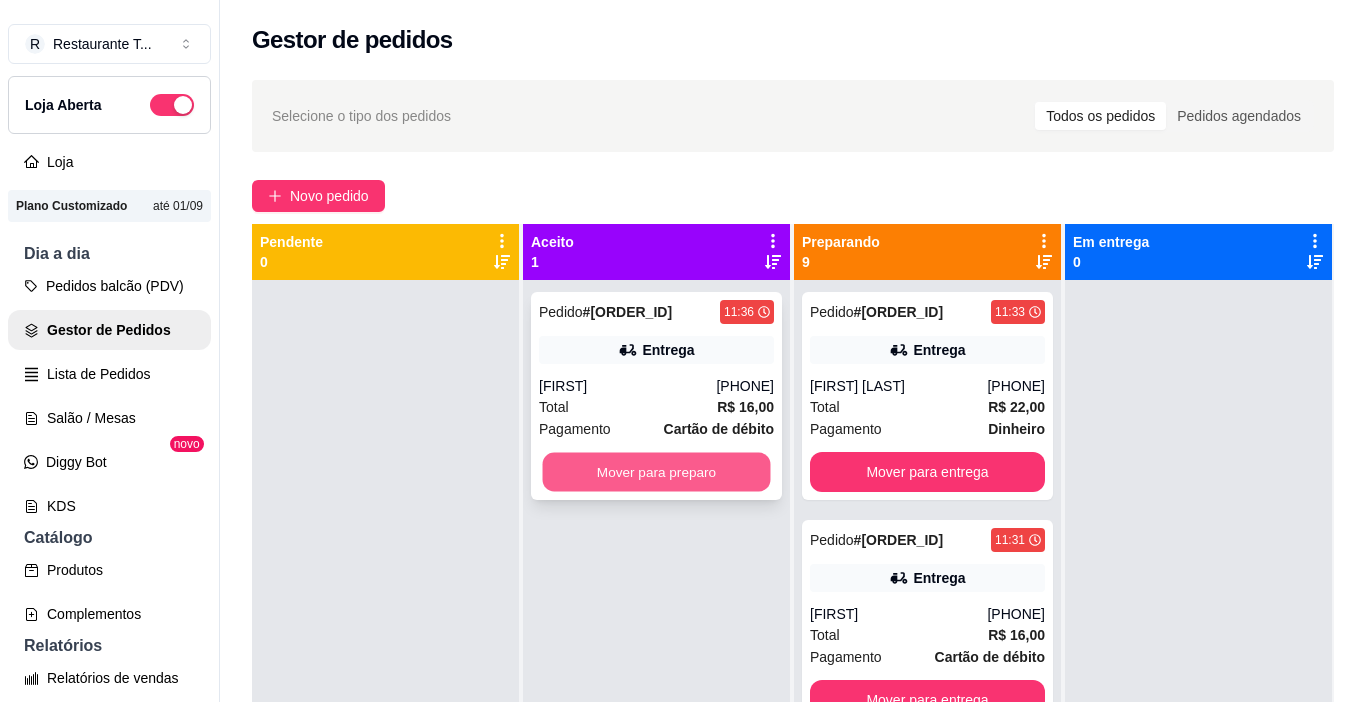 click on "Mover para preparo" at bounding box center (657, 472) 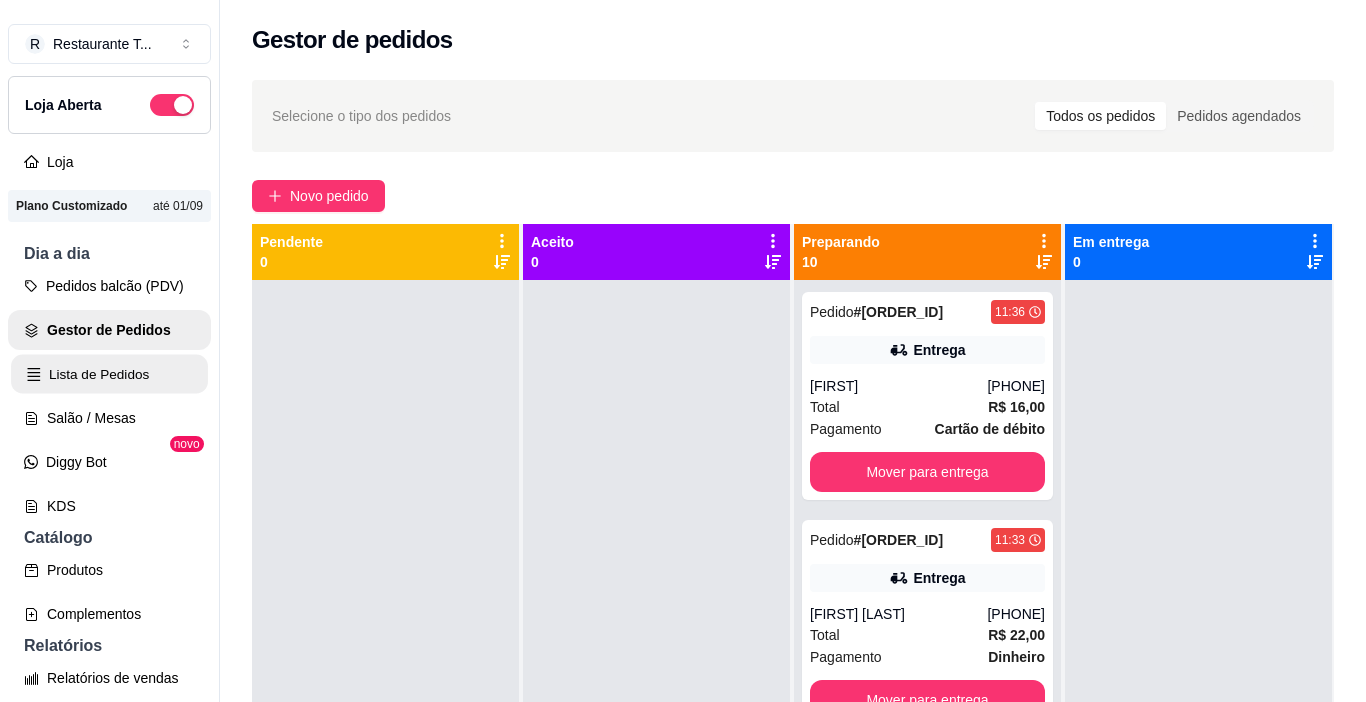 click on "Lista de Pedidos" at bounding box center [109, 374] 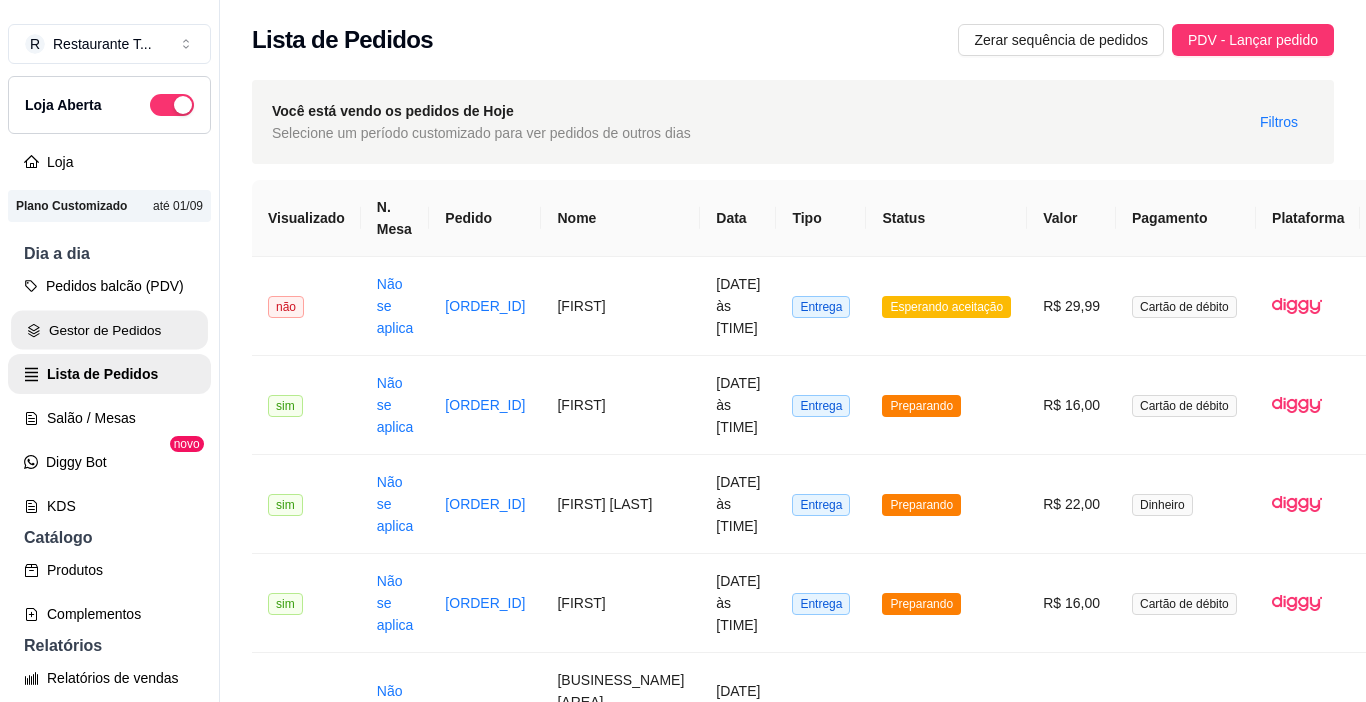 click on "Gestor de Pedidos" at bounding box center [109, 330] 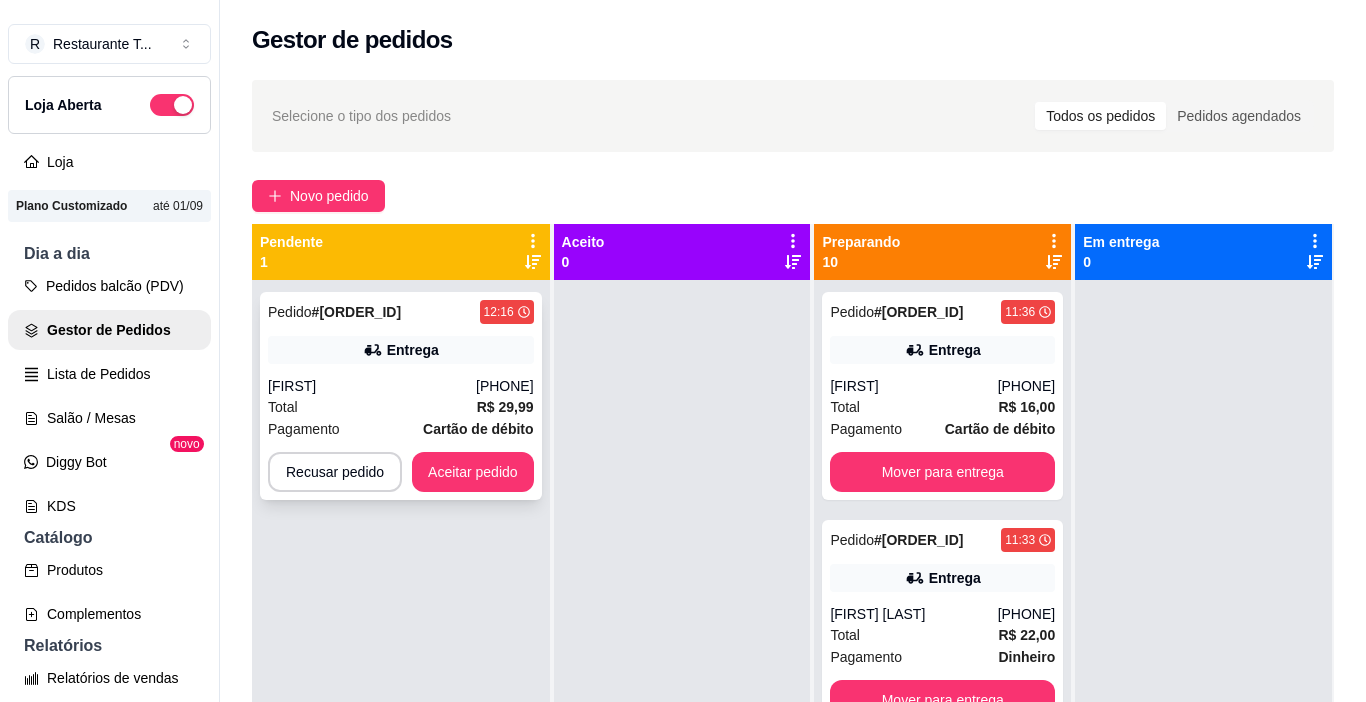 click 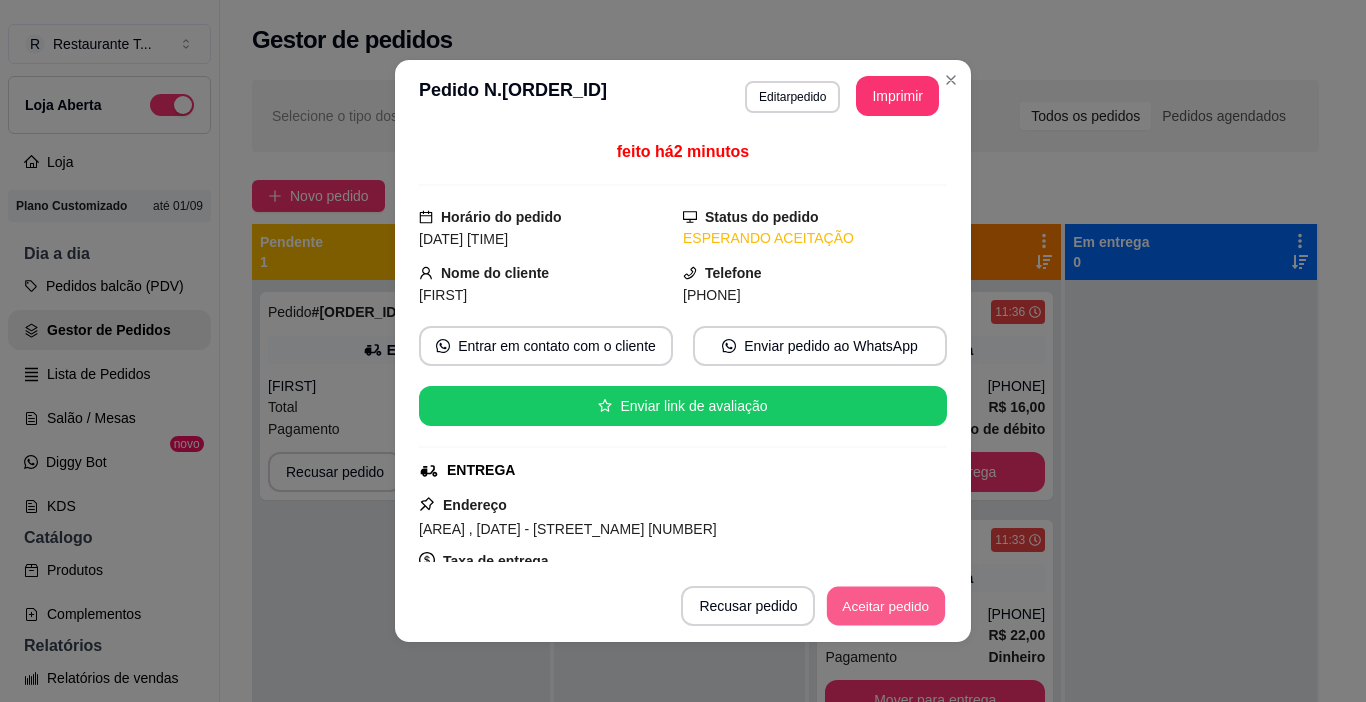 click on "Aceitar pedido" at bounding box center [886, 606] 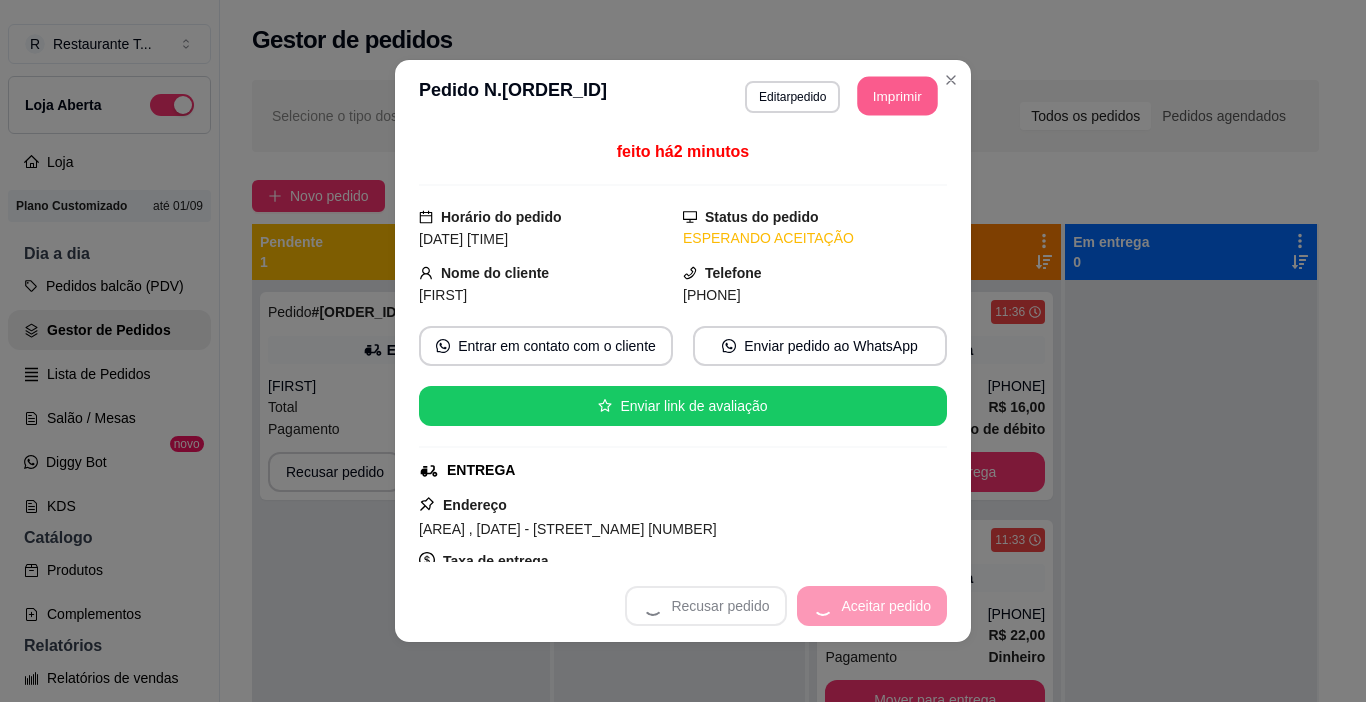 click on "Imprimir" at bounding box center (898, 96) 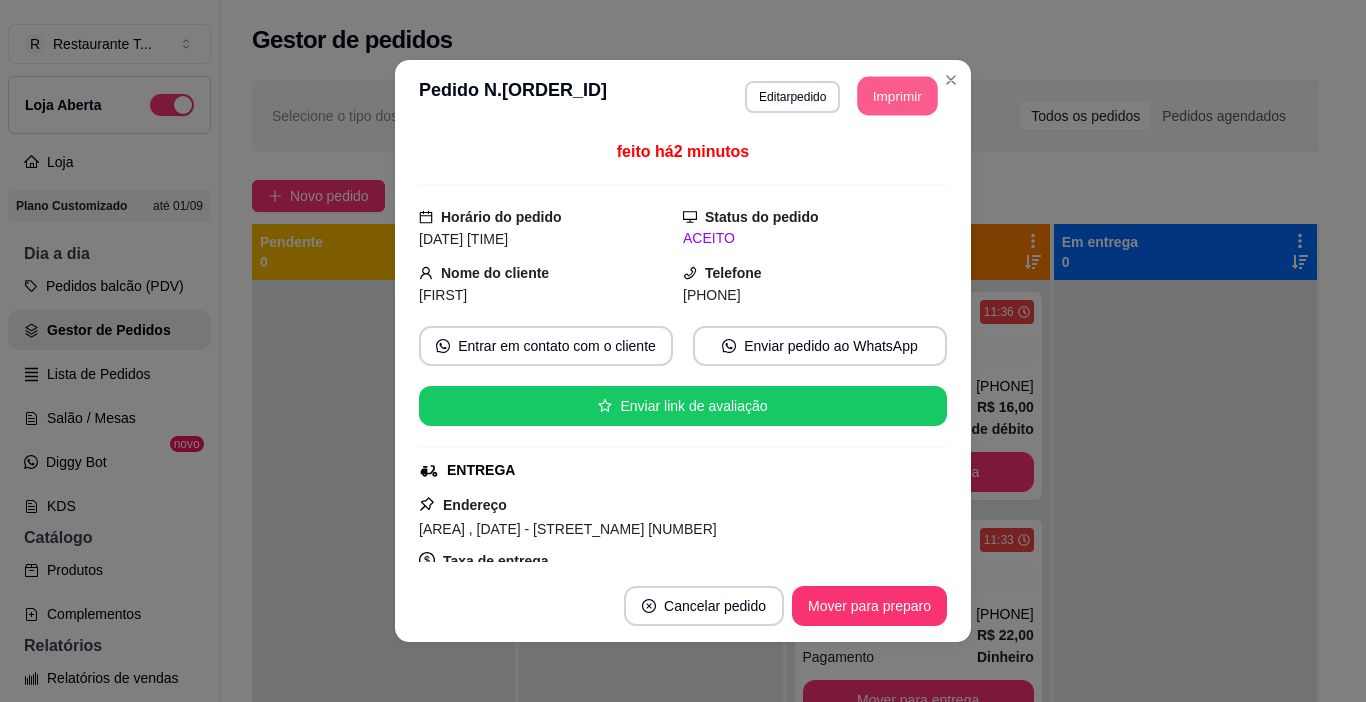 click on "Imprimir" at bounding box center (898, 96) 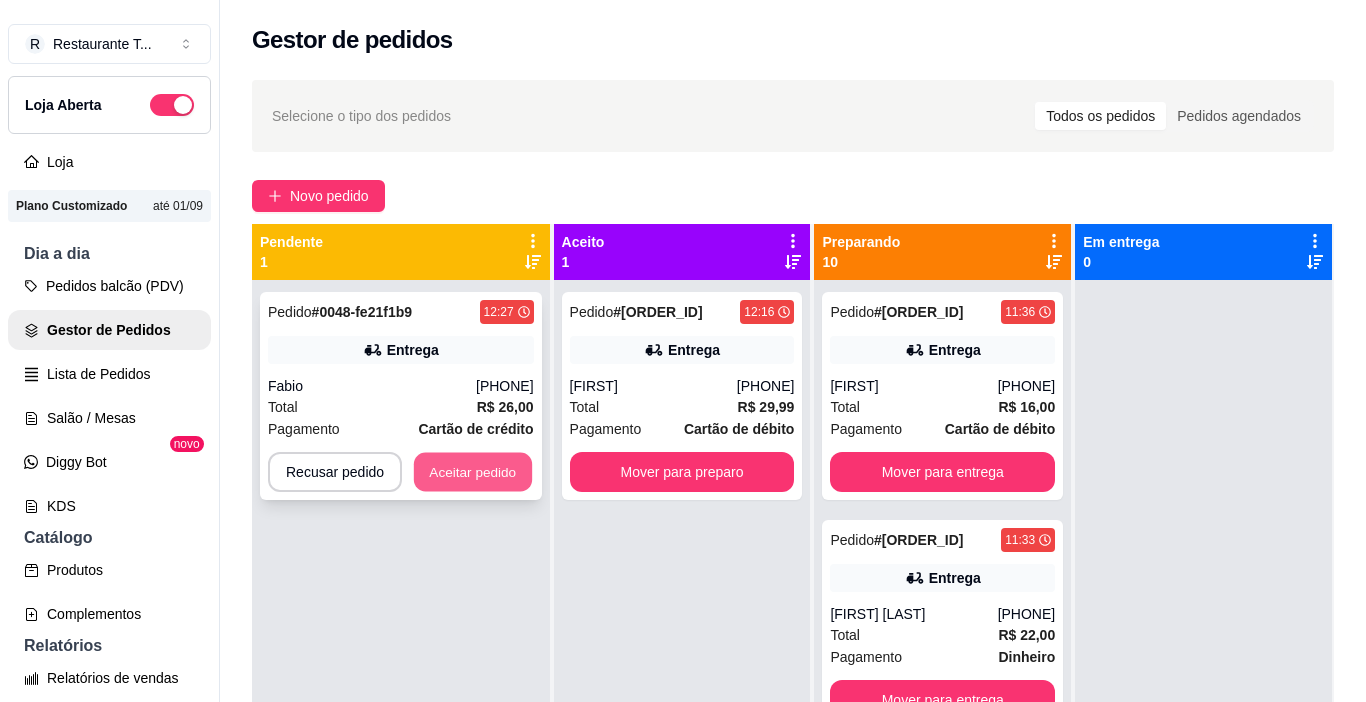 click on "Aceitar pedido" at bounding box center [473, 472] 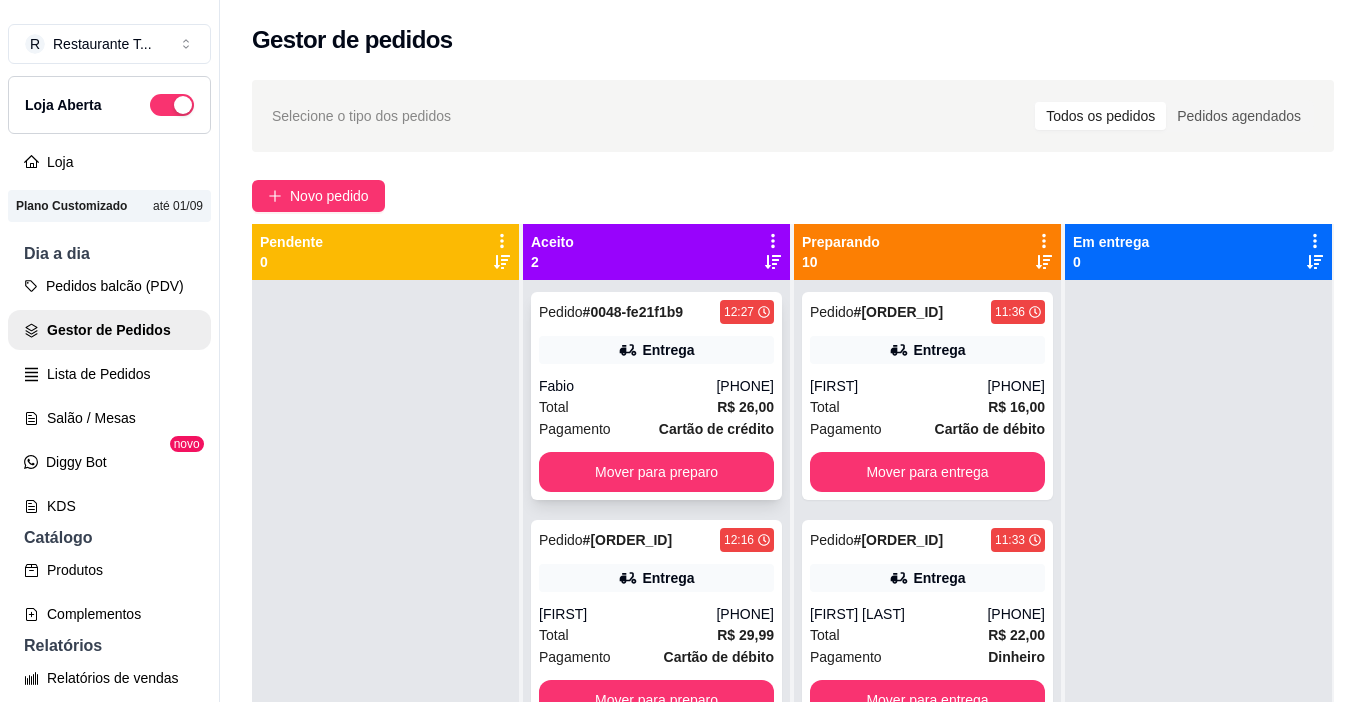 click on "Entrega" at bounding box center (668, 350) 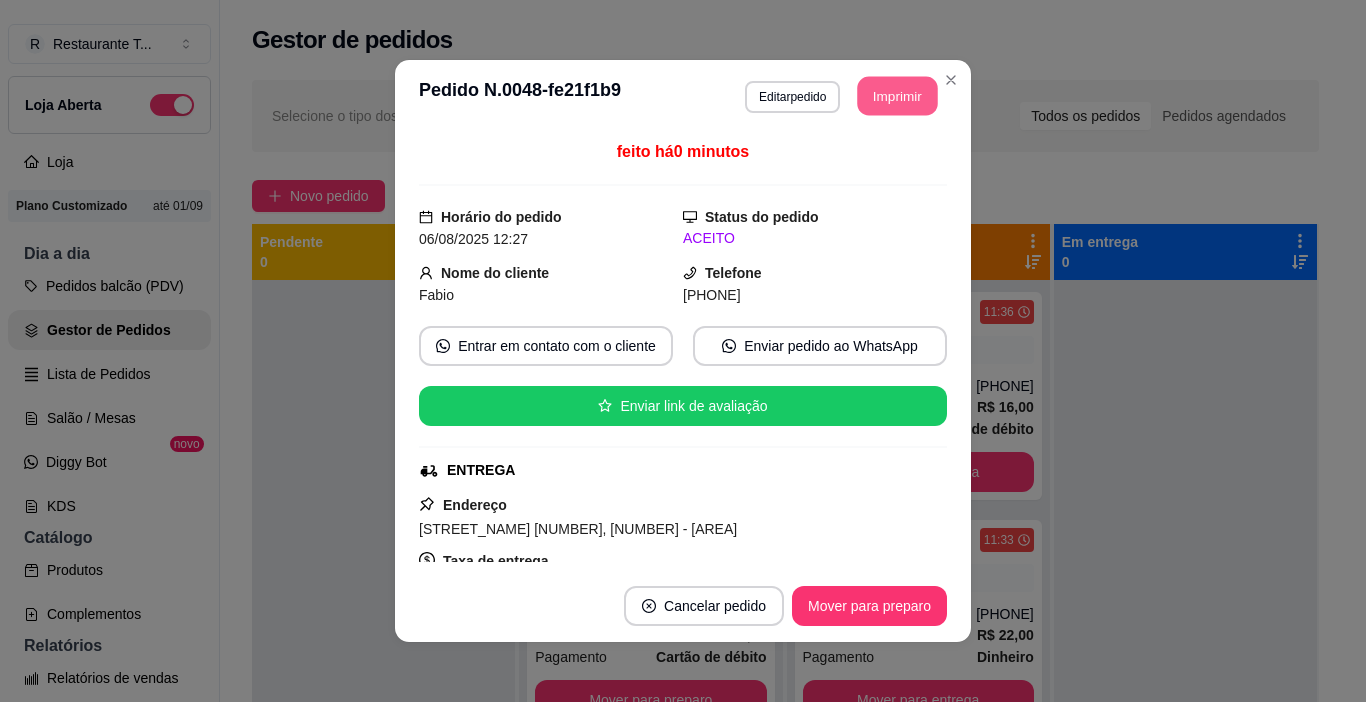 click on "Imprimir" at bounding box center [898, 96] 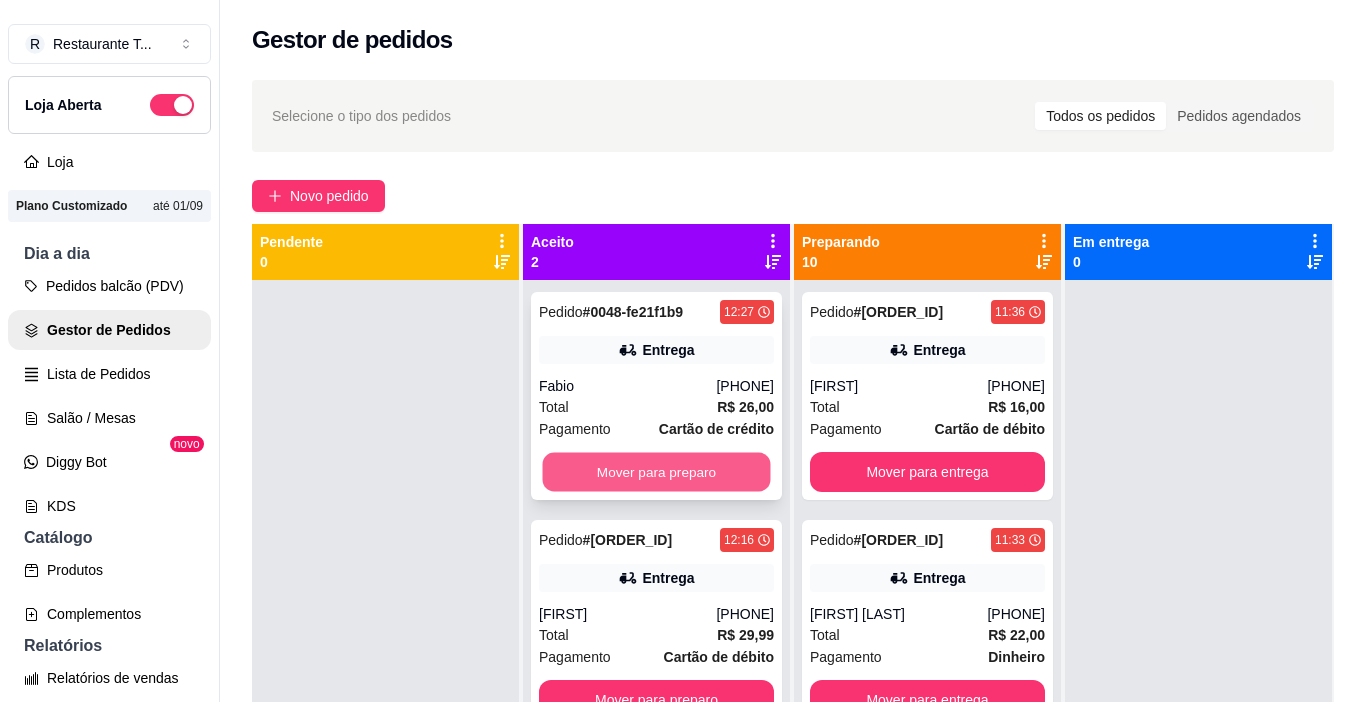 click on "Mover para preparo" at bounding box center (657, 472) 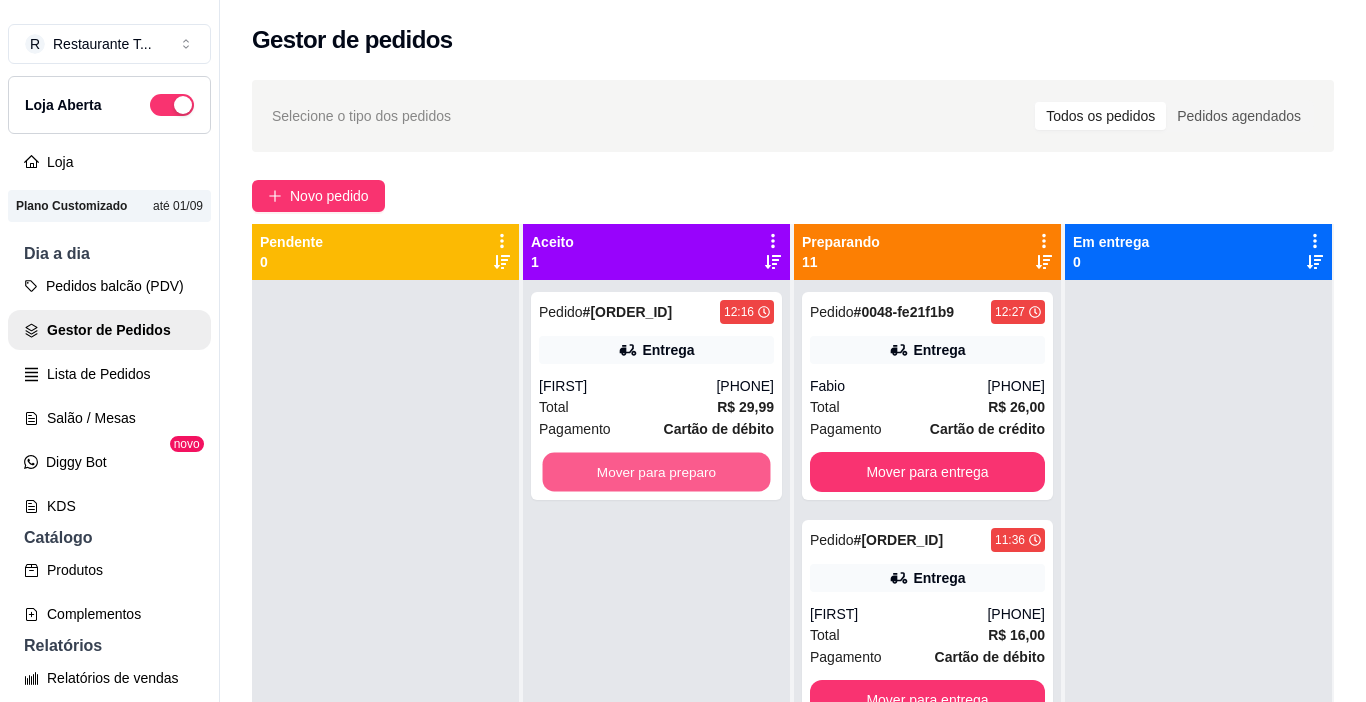 click on "Mover para preparo" at bounding box center [657, 472] 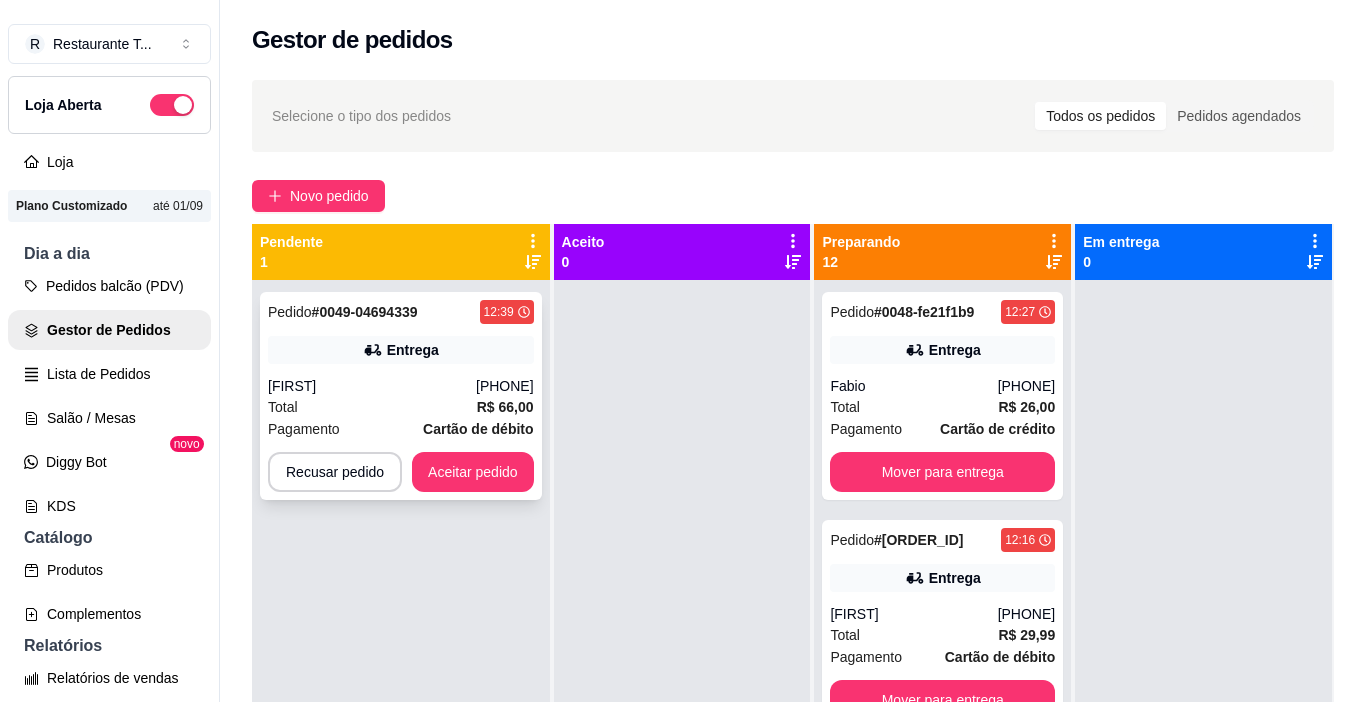 click on "Pagamento Cartão de débito" at bounding box center (401, 429) 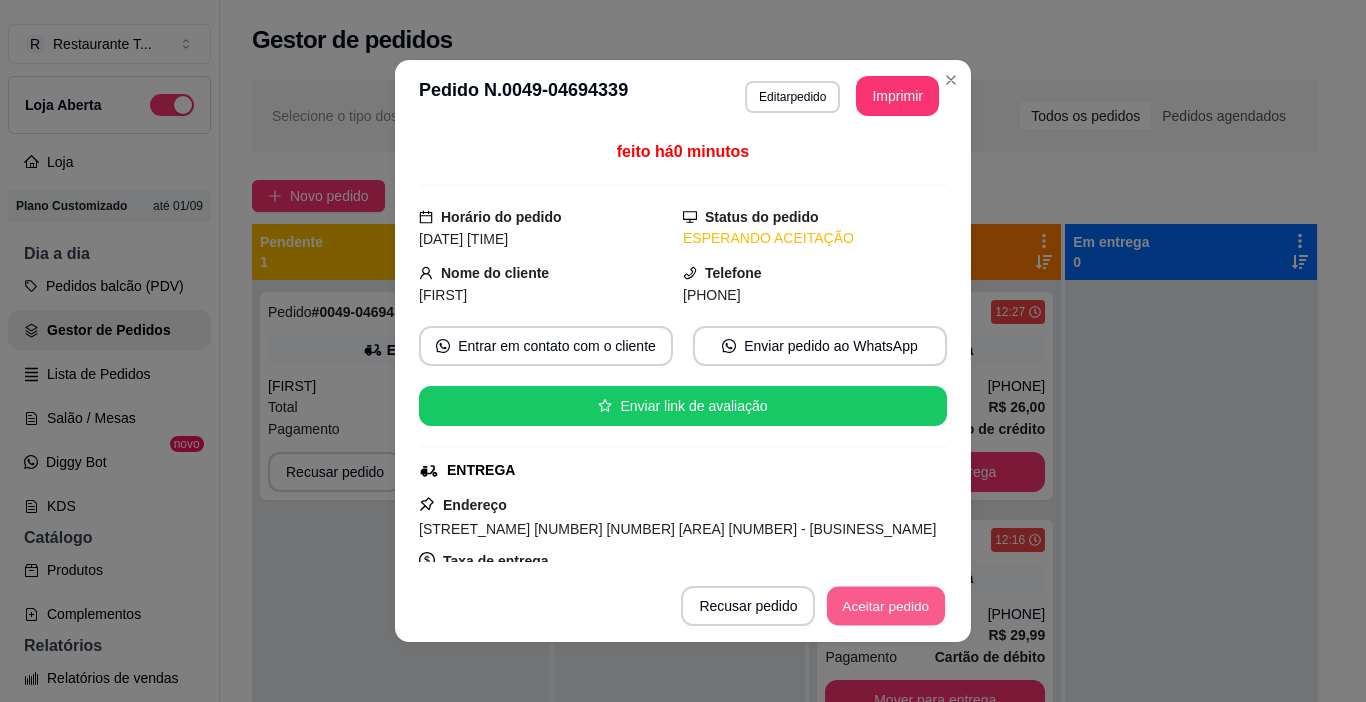 click on "Aceitar pedido" at bounding box center (886, 606) 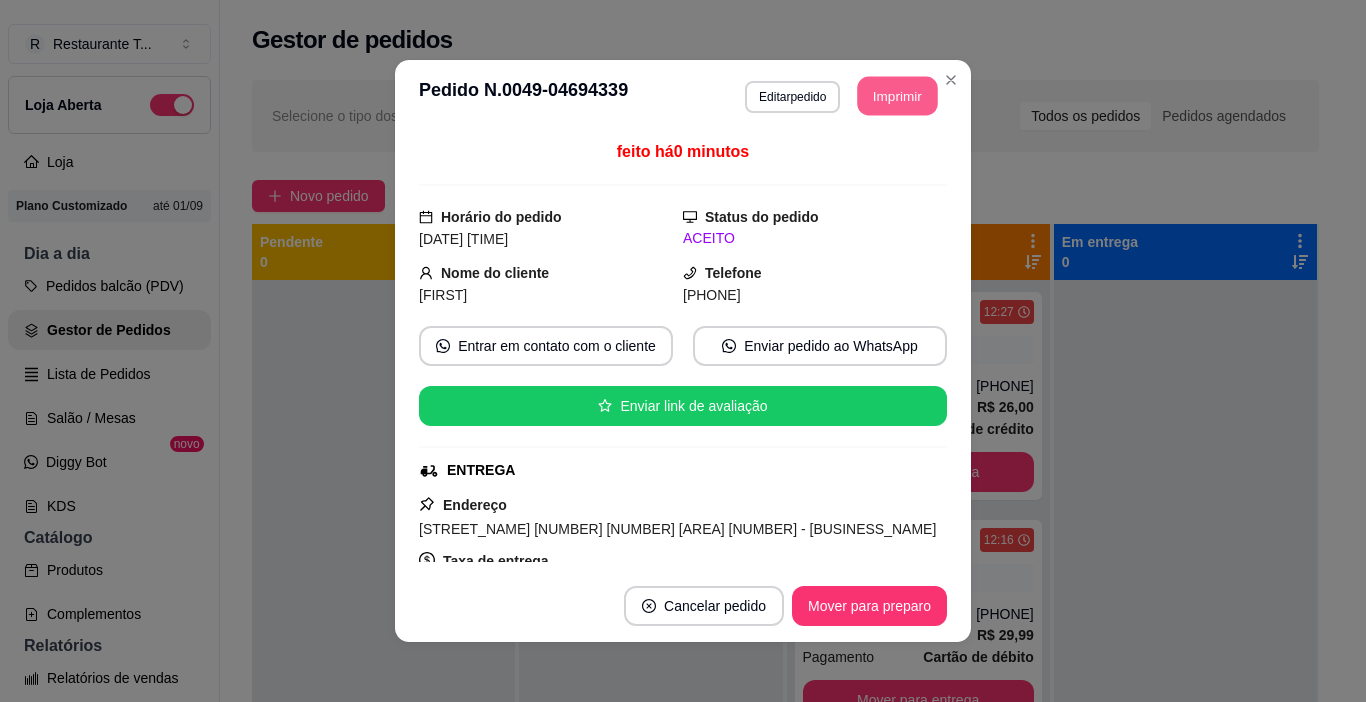 click on "Imprimir" at bounding box center (898, 96) 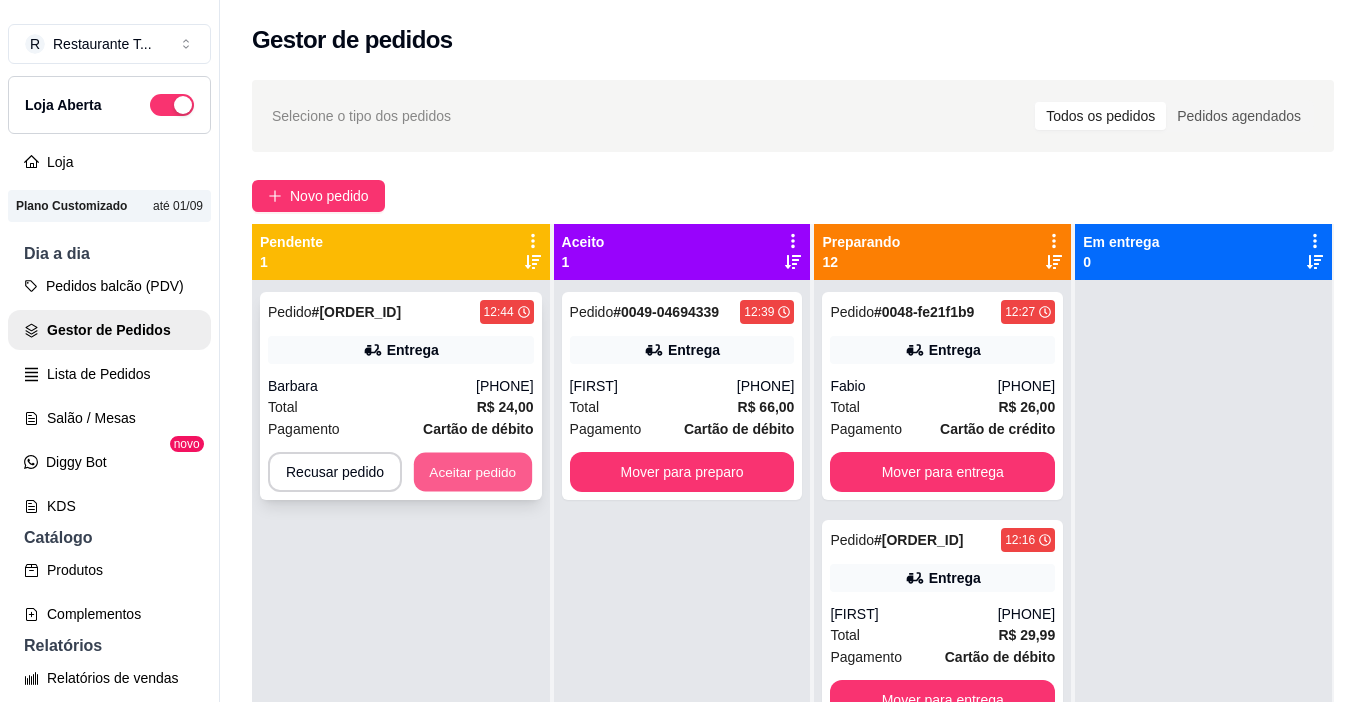 click on "Aceitar pedido" at bounding box center (473, 472) 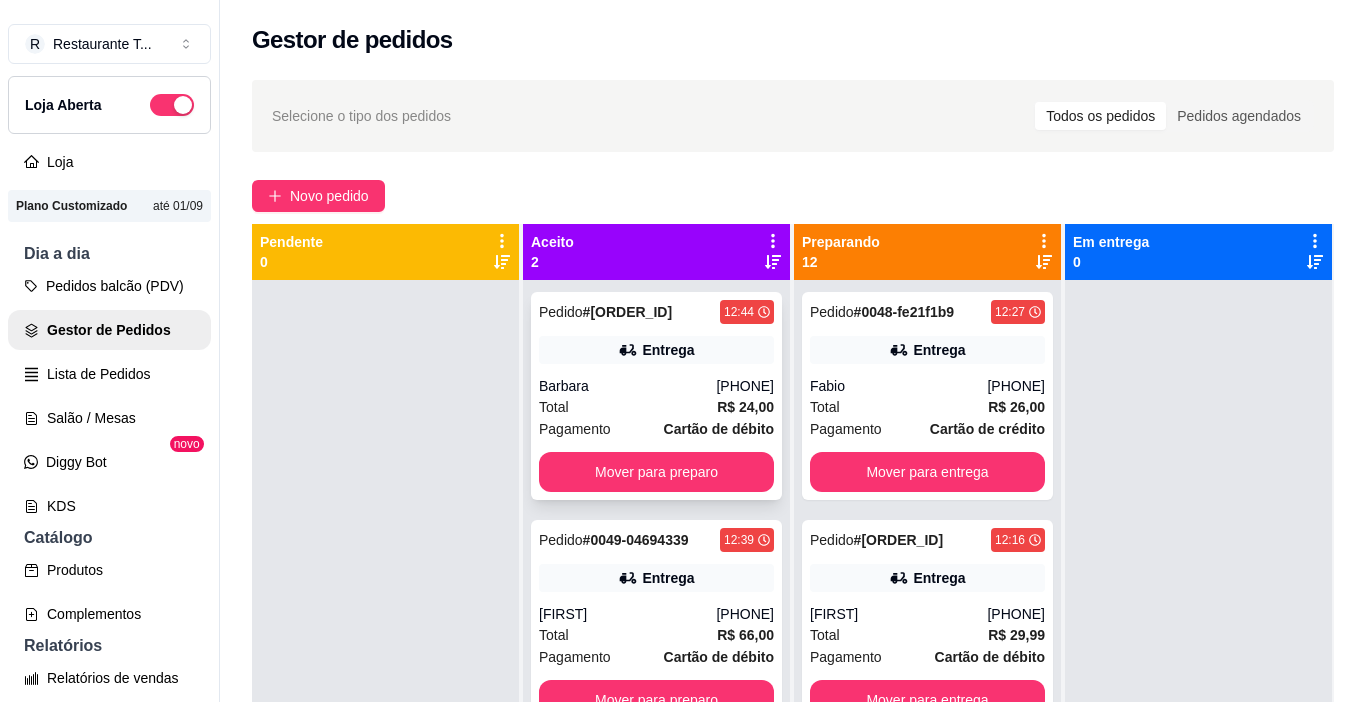 click on "Total R$ 24,00" at bounding box center [656, 407] 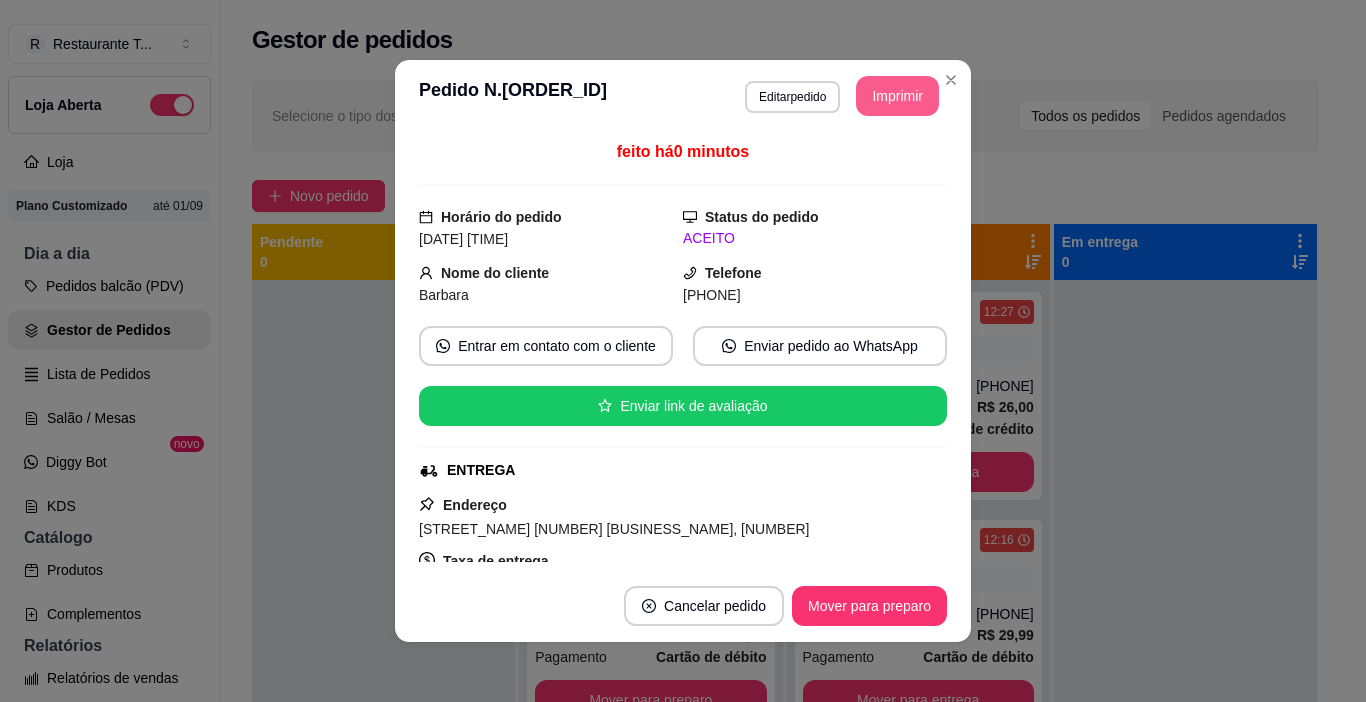 click on "Imprimir" at bounding box center [897, 96] 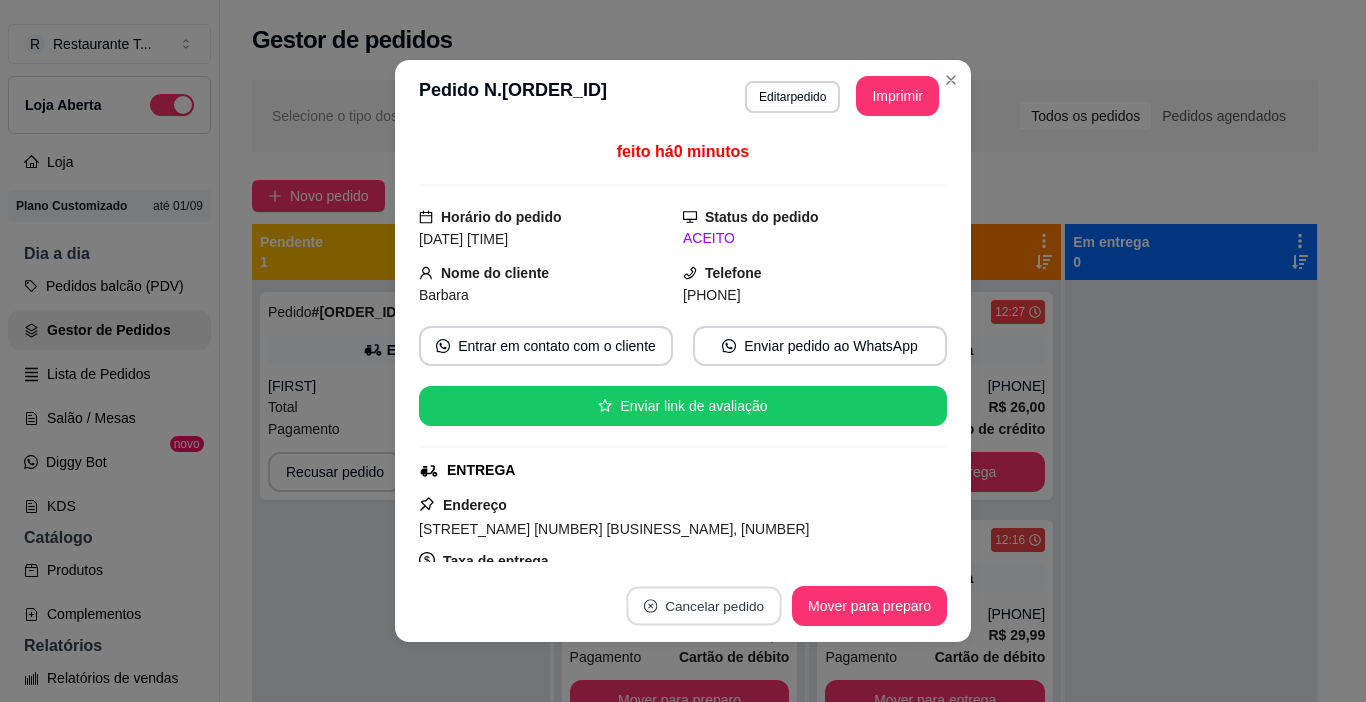 click on "Cancelar pedido" at bounding box center [703, 606] 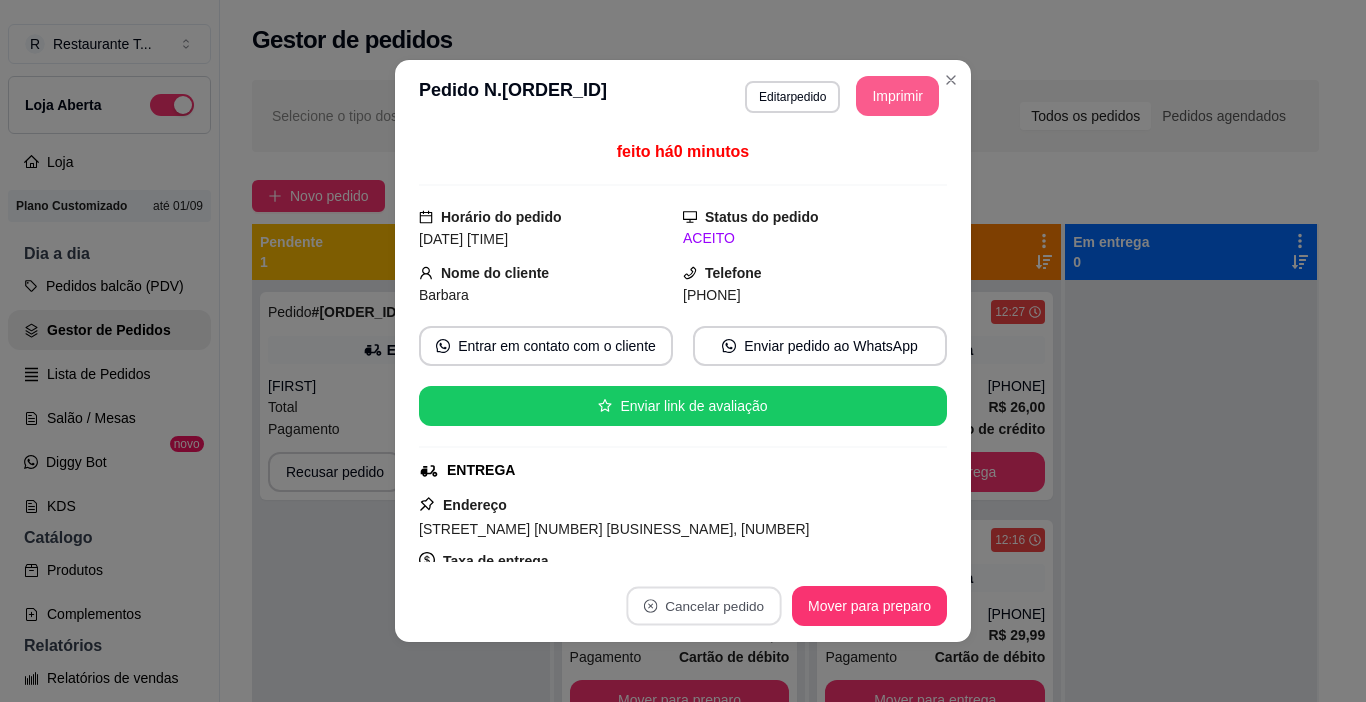 click on "Imprimir" at bounding box center (897, 96) 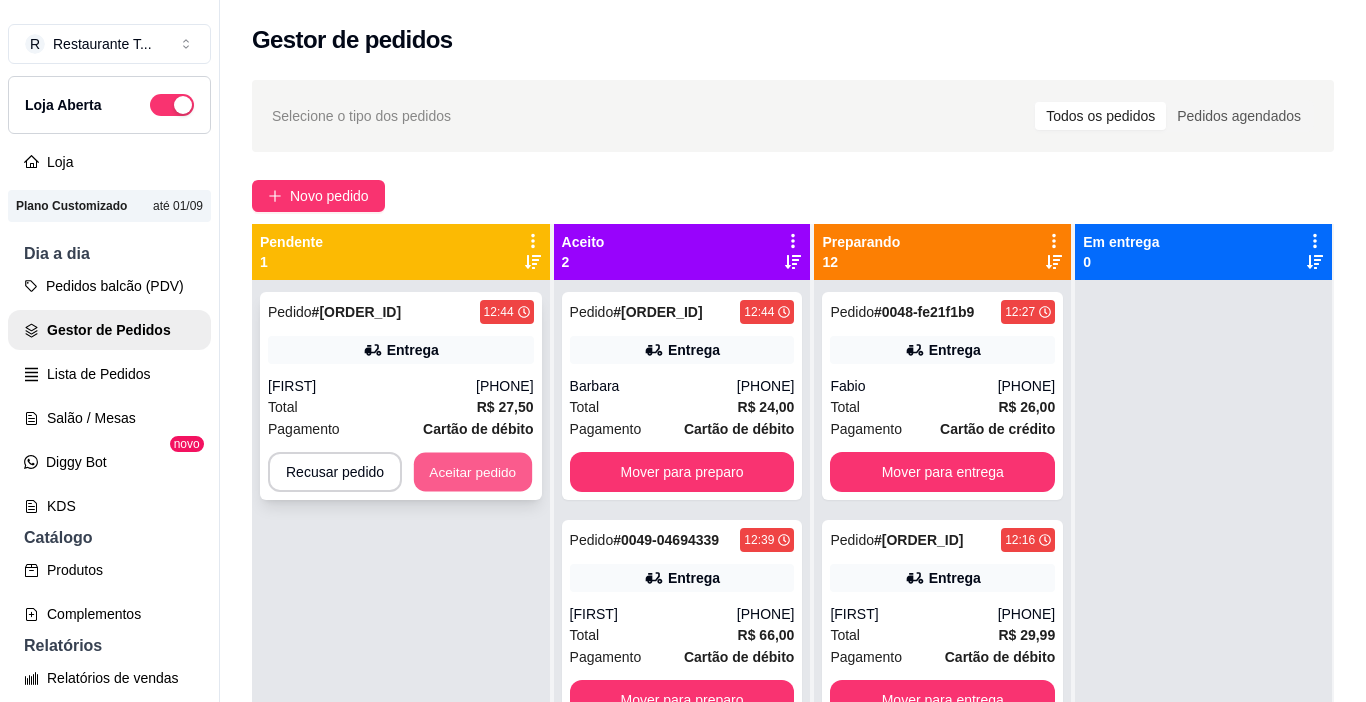 click on "Aceitar pedido" at bounding box center (473, 472) 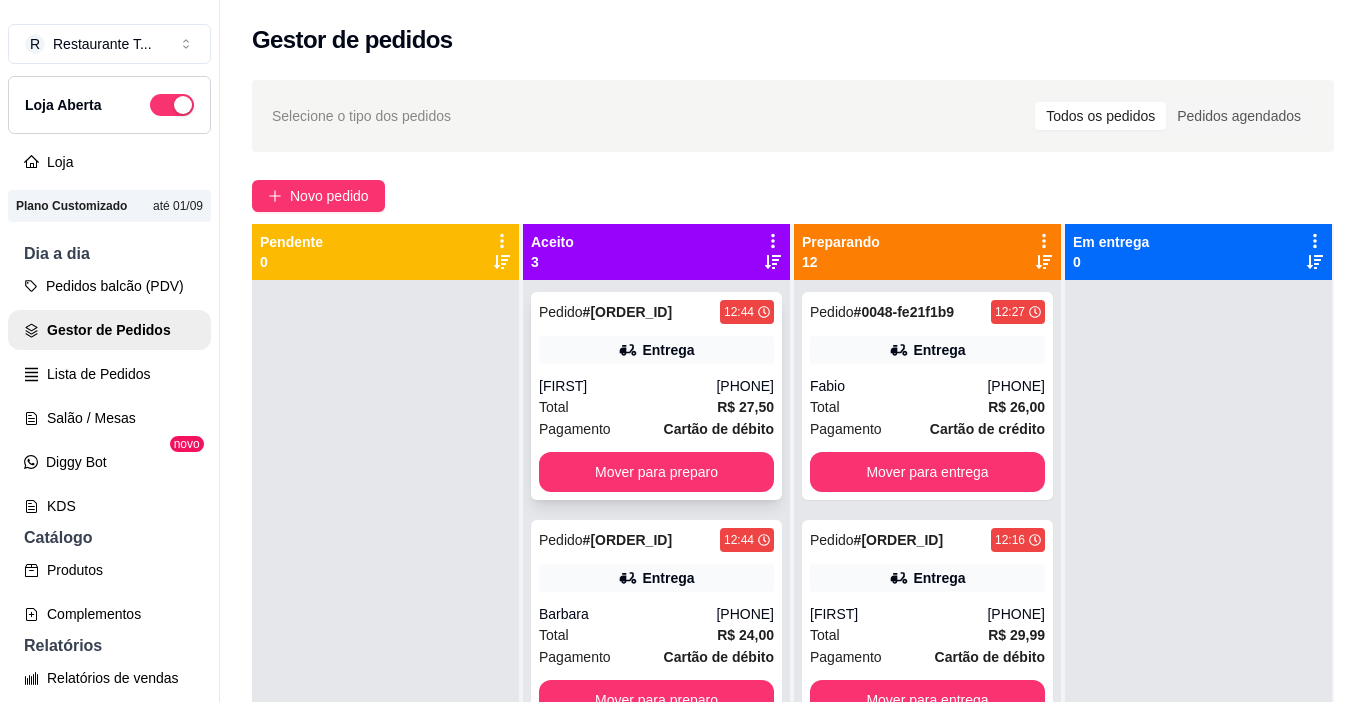 click on "[FIRST]" at bounding box center (627, 386) 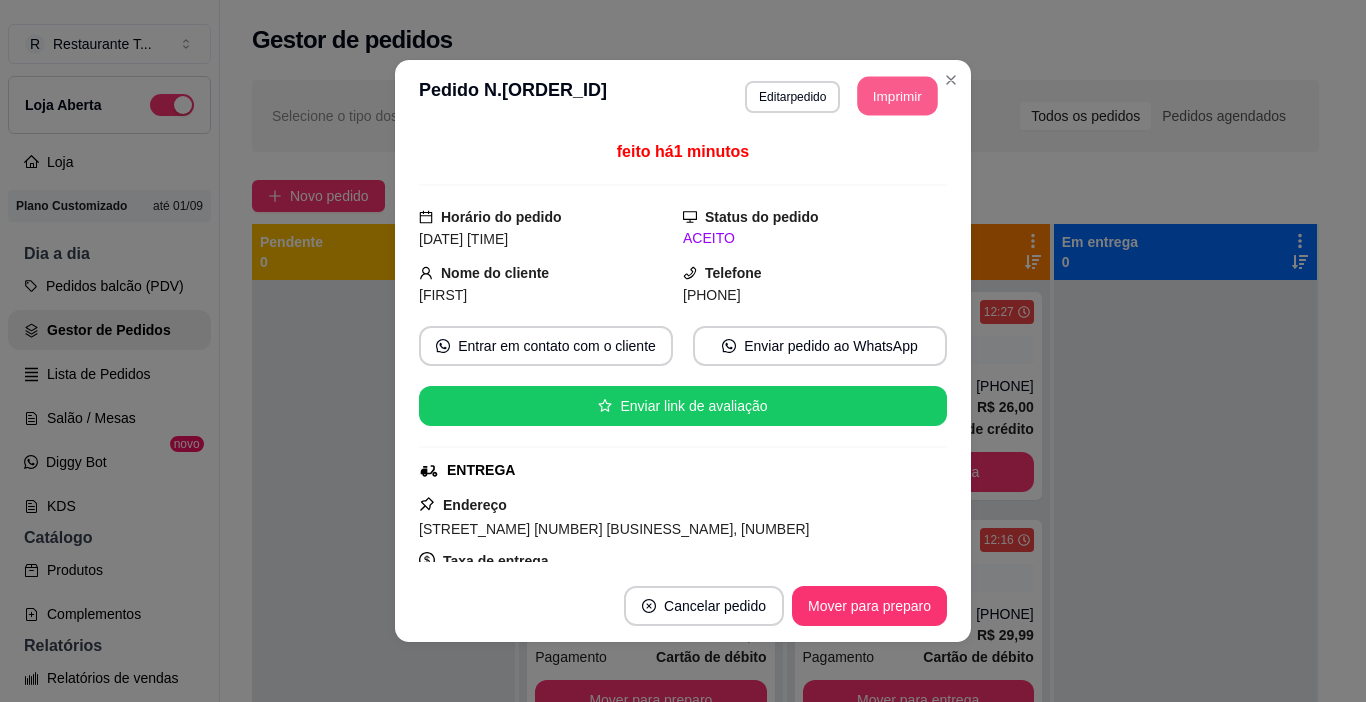 click on "Imprimir" at bounding box center (898, 96) 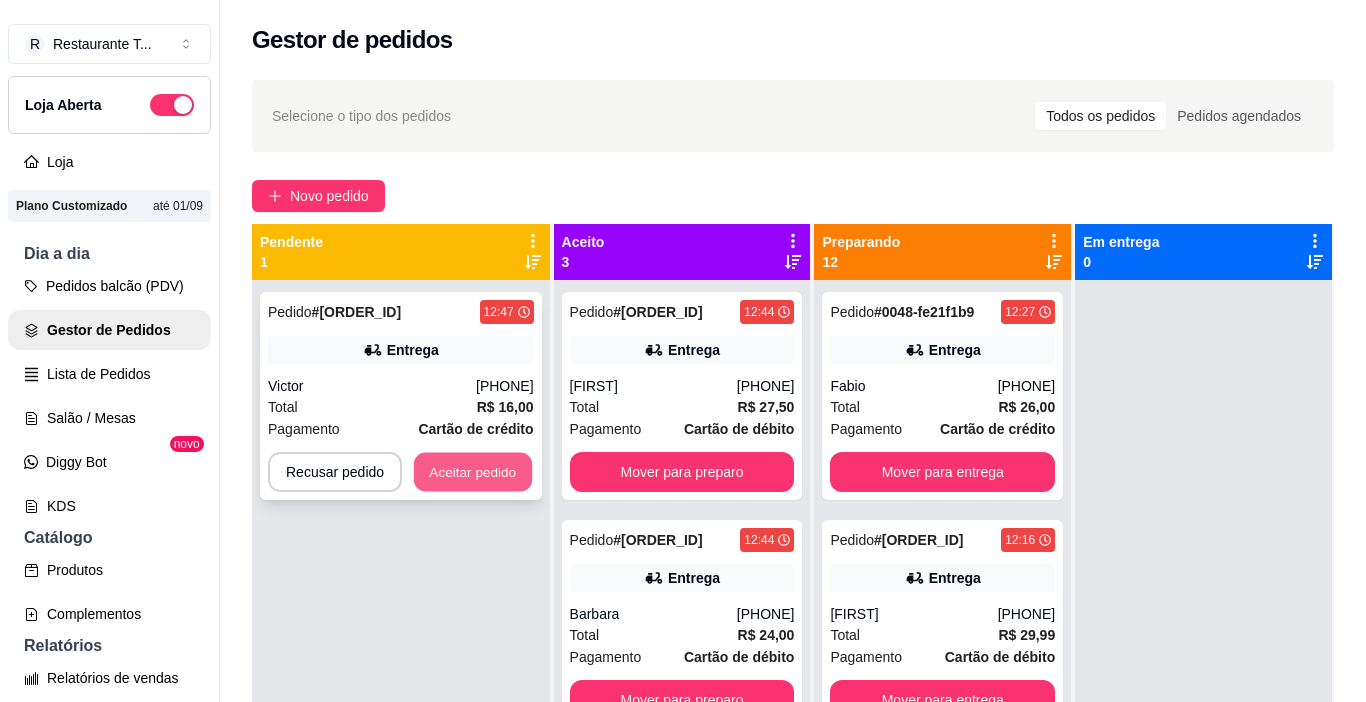 click on "Aceitar pedido" at bounding box center (473, 472) 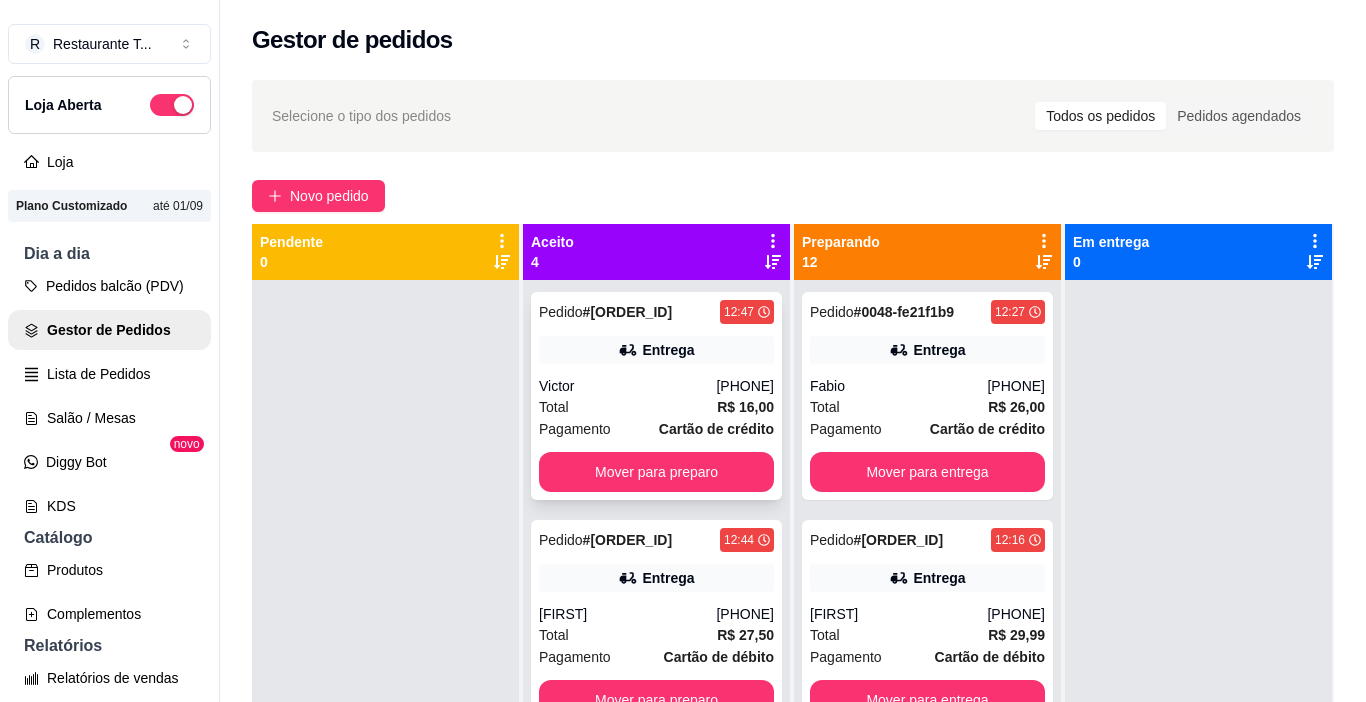 click on "Entrega" at bounding box center [656, 350] 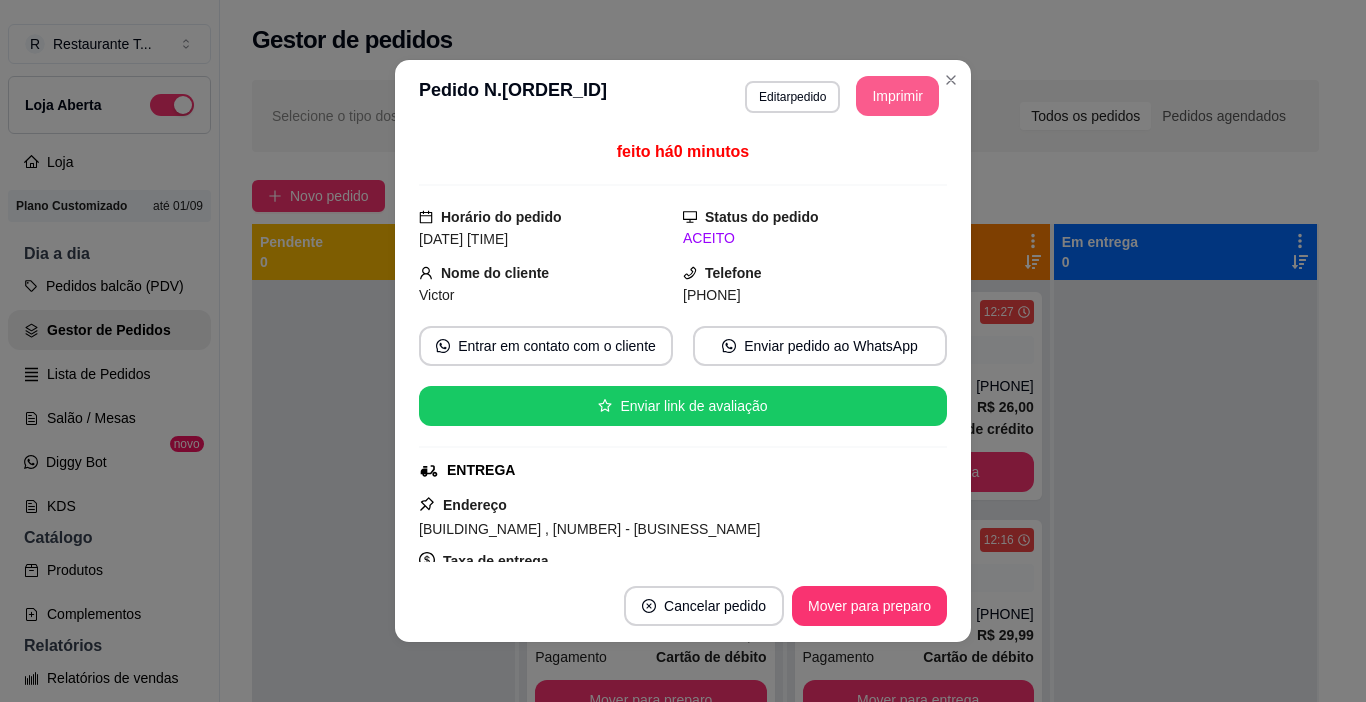 click on "Imprimir" at bounding box center [897, 96] 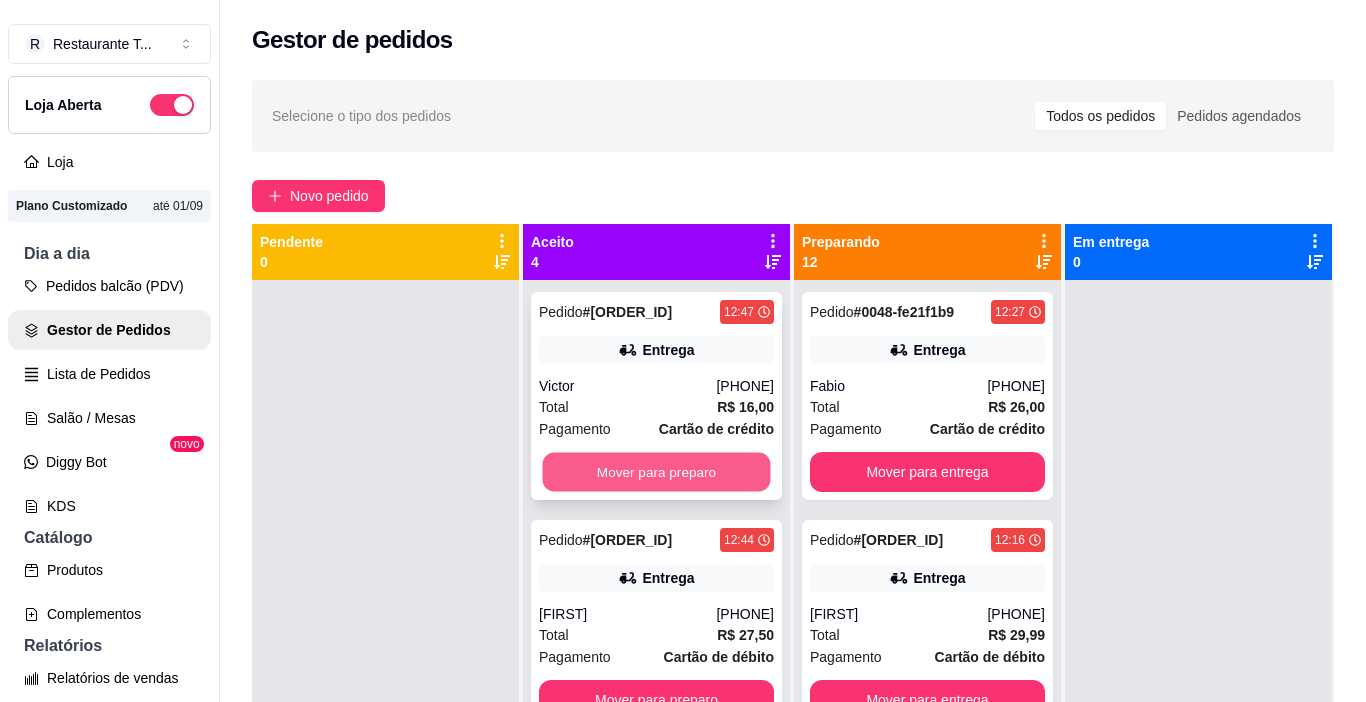 click on "Mover para preparo" at bounding box center [657, 472] 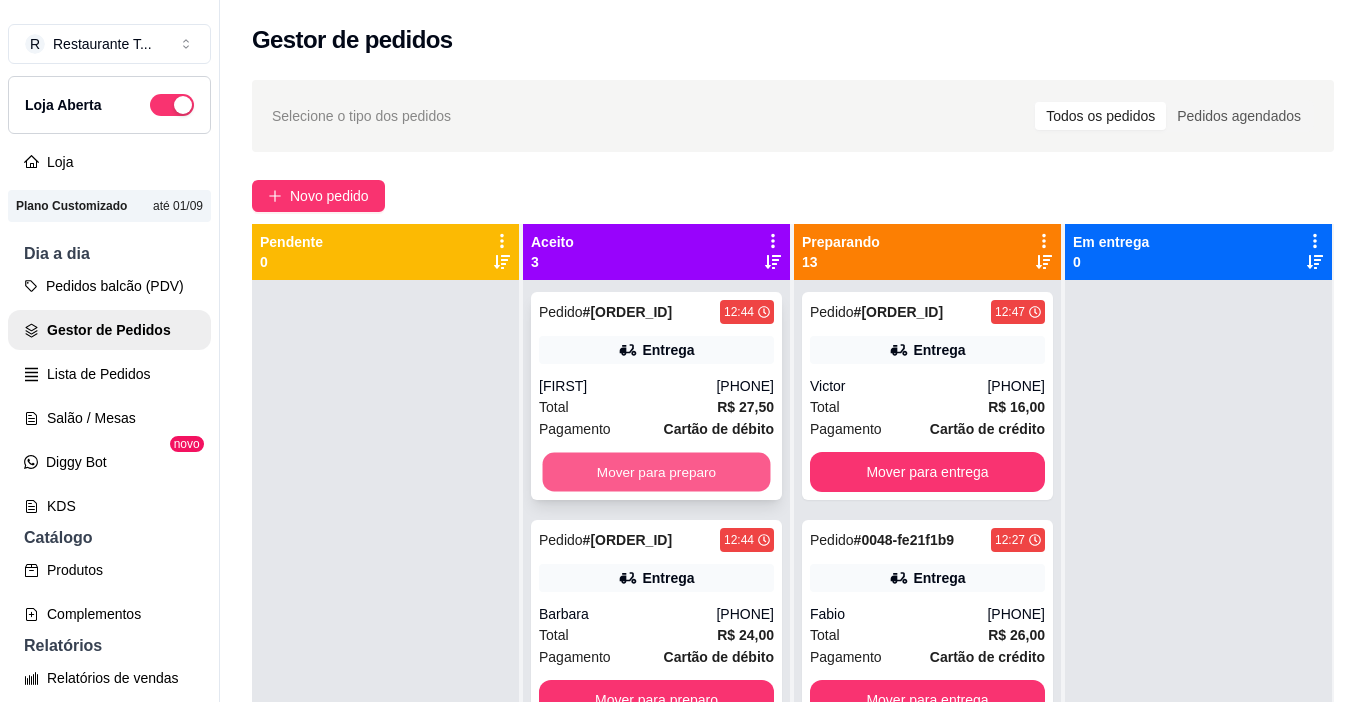 click on "Mover para preparo" at bounding box center (657, 472) 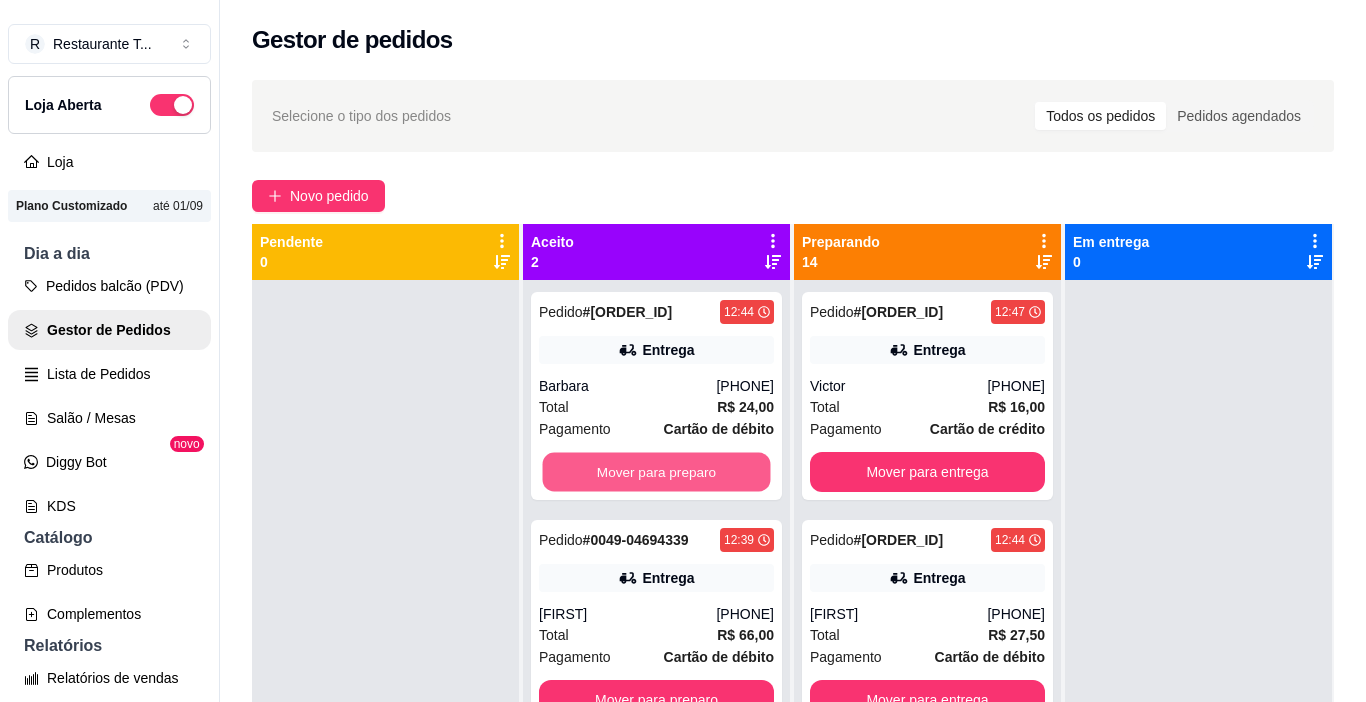 click on "Mover para preparo" at bounding box center (657, 472) 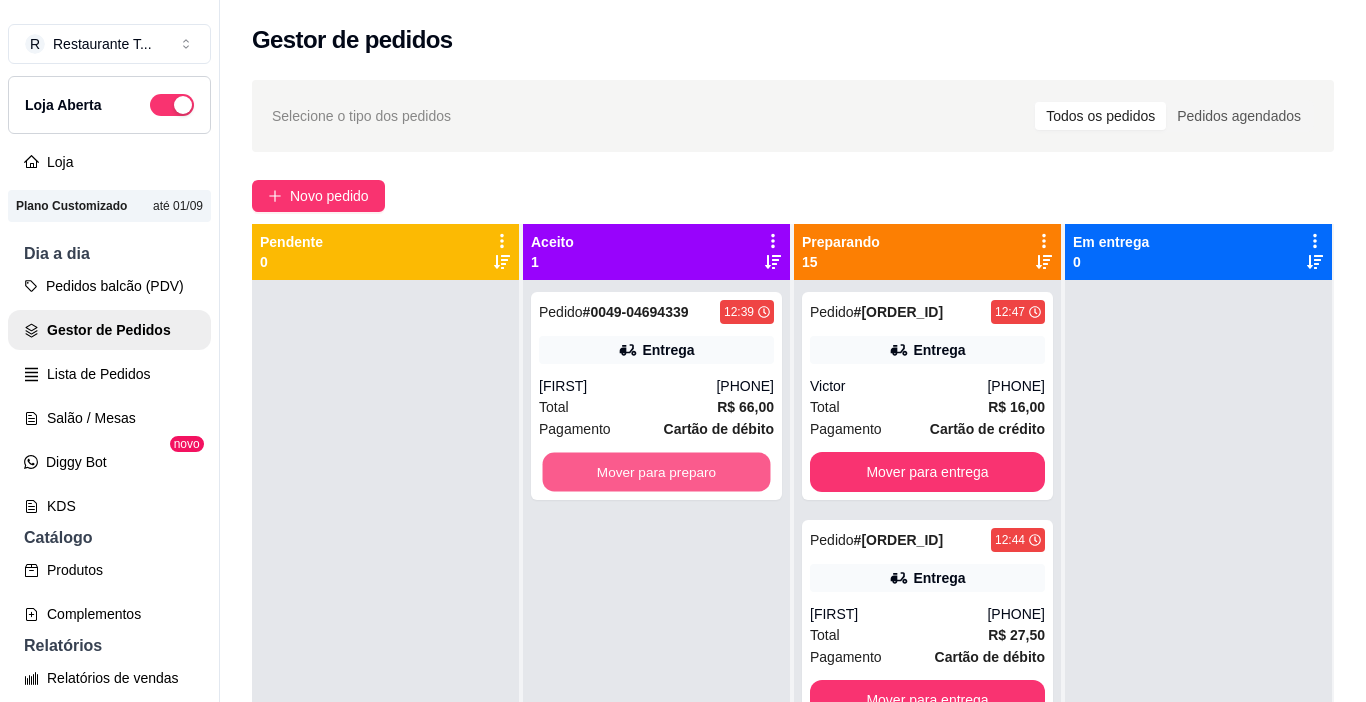 click on "Mover para preparo" at bounding box center [657, 472] 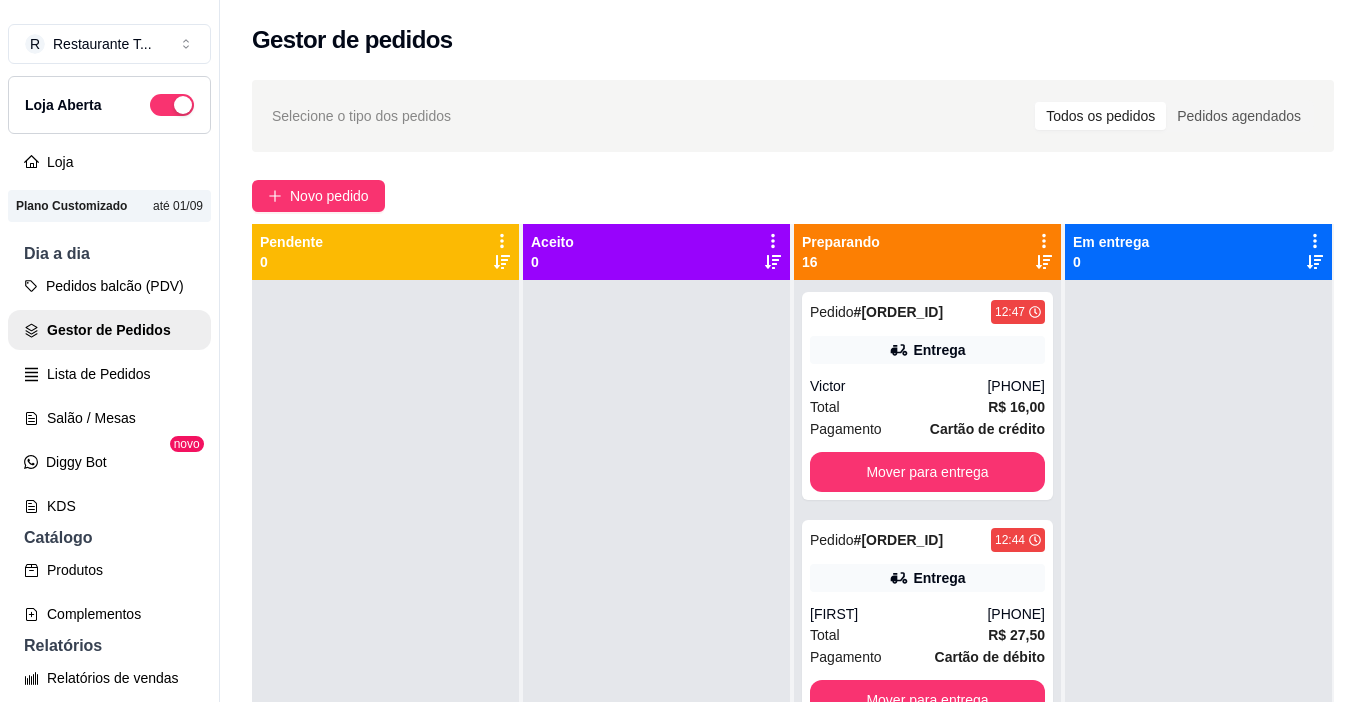 click on "Mover para entrega" at bounding box center (928, 3976) 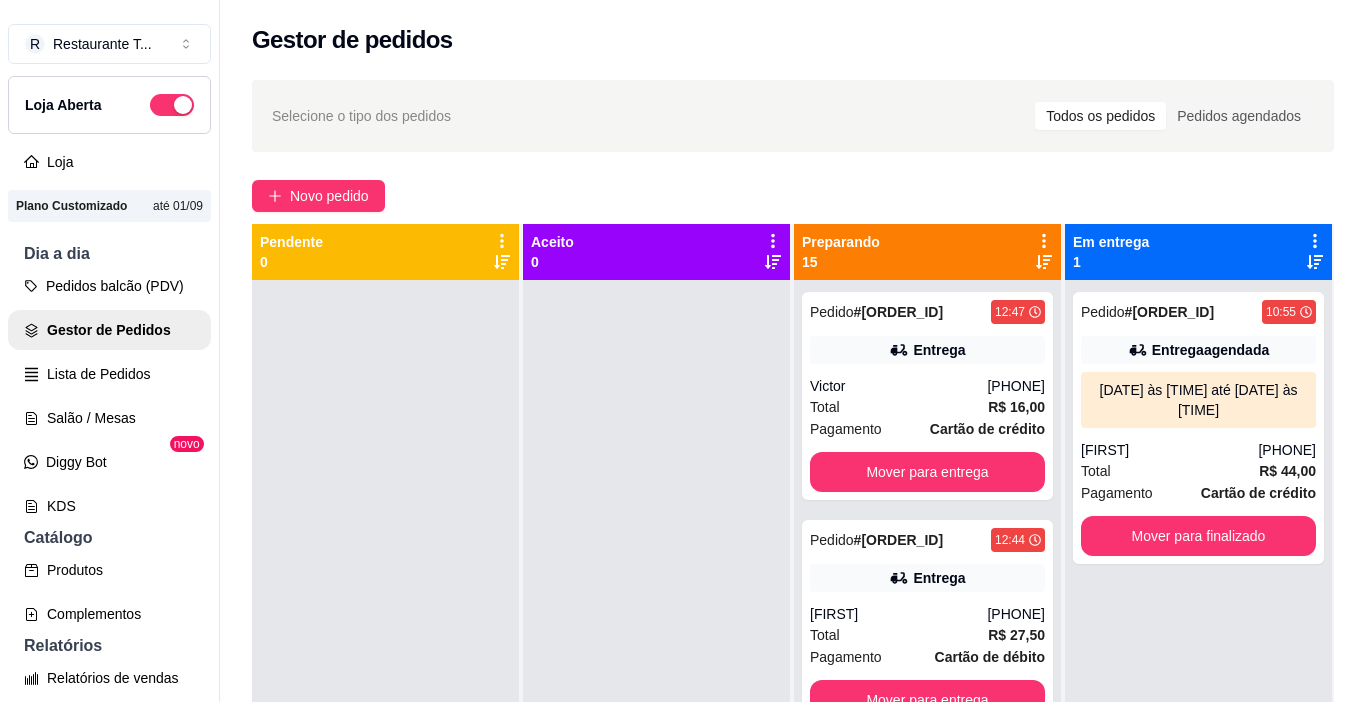 click on "Mover para entrega" at bounding box center (928, 3684) 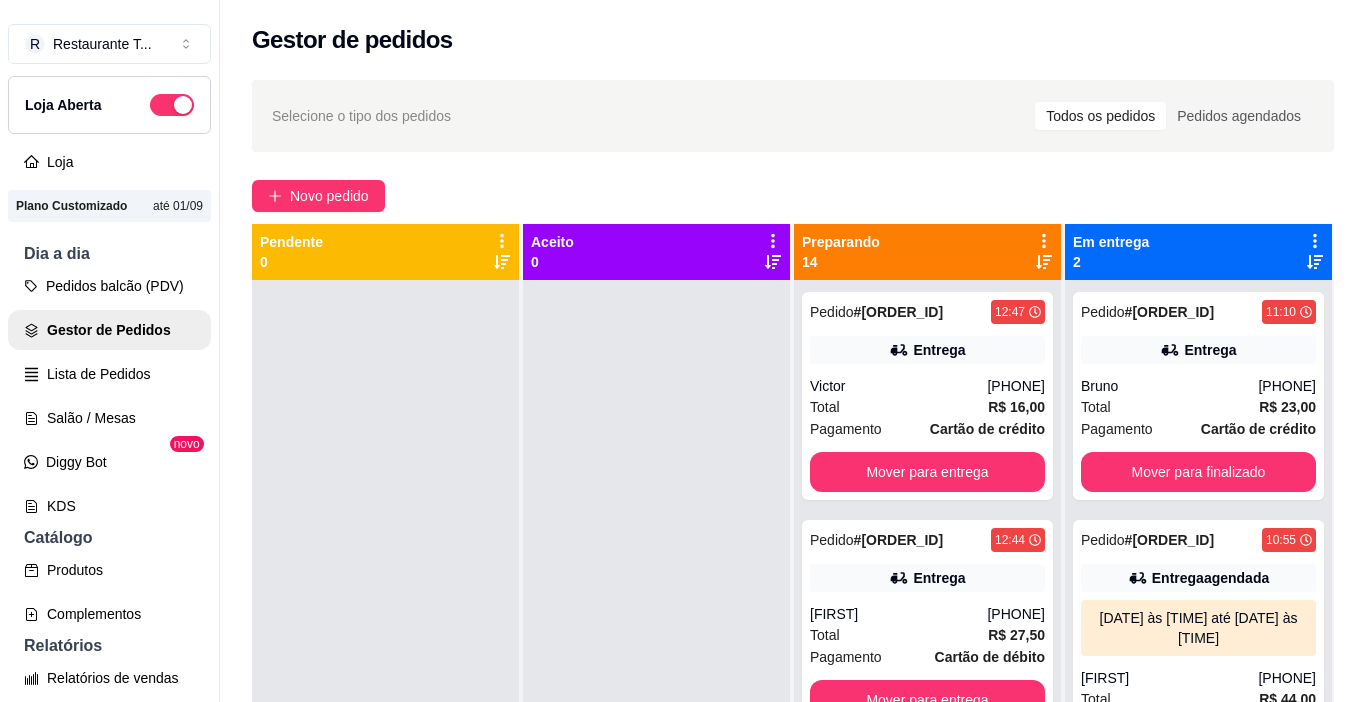 click on "Mover para entrega" at bounding box center [928, 3456] 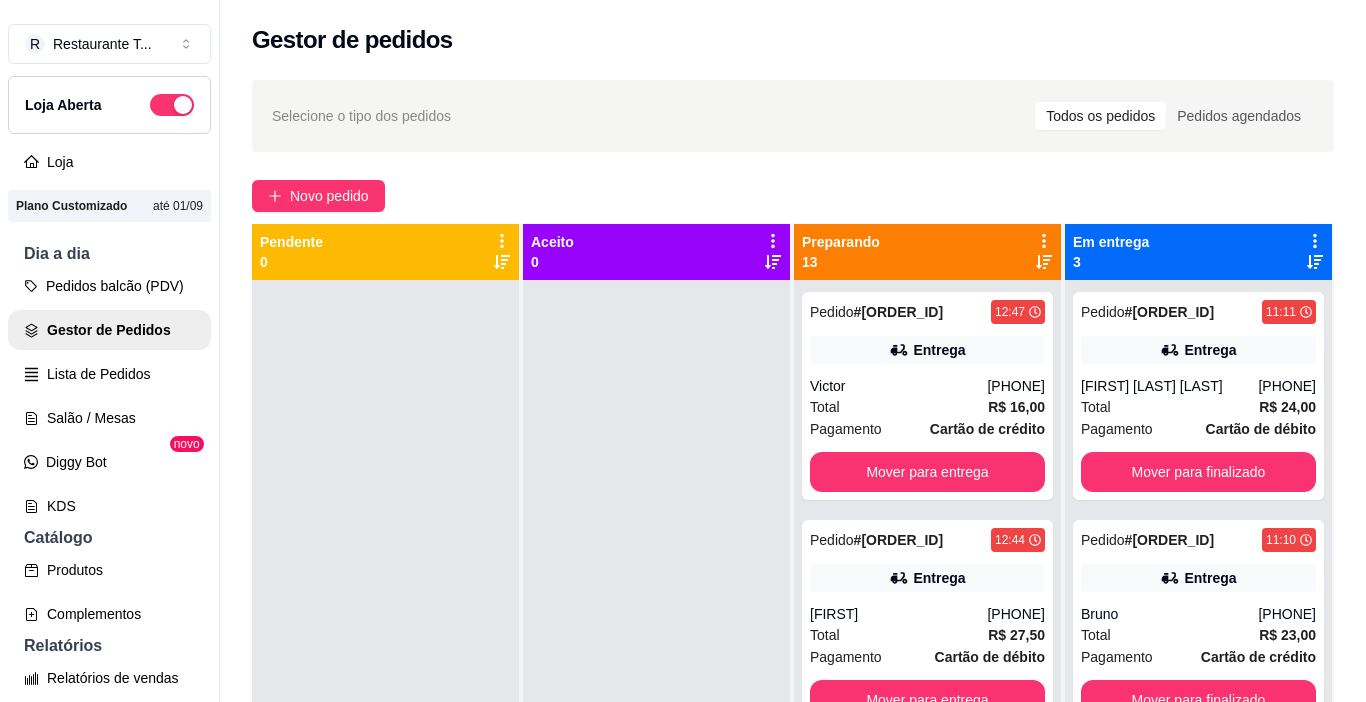 click on "Mover para entrega" at bounding box center (928, 3228) 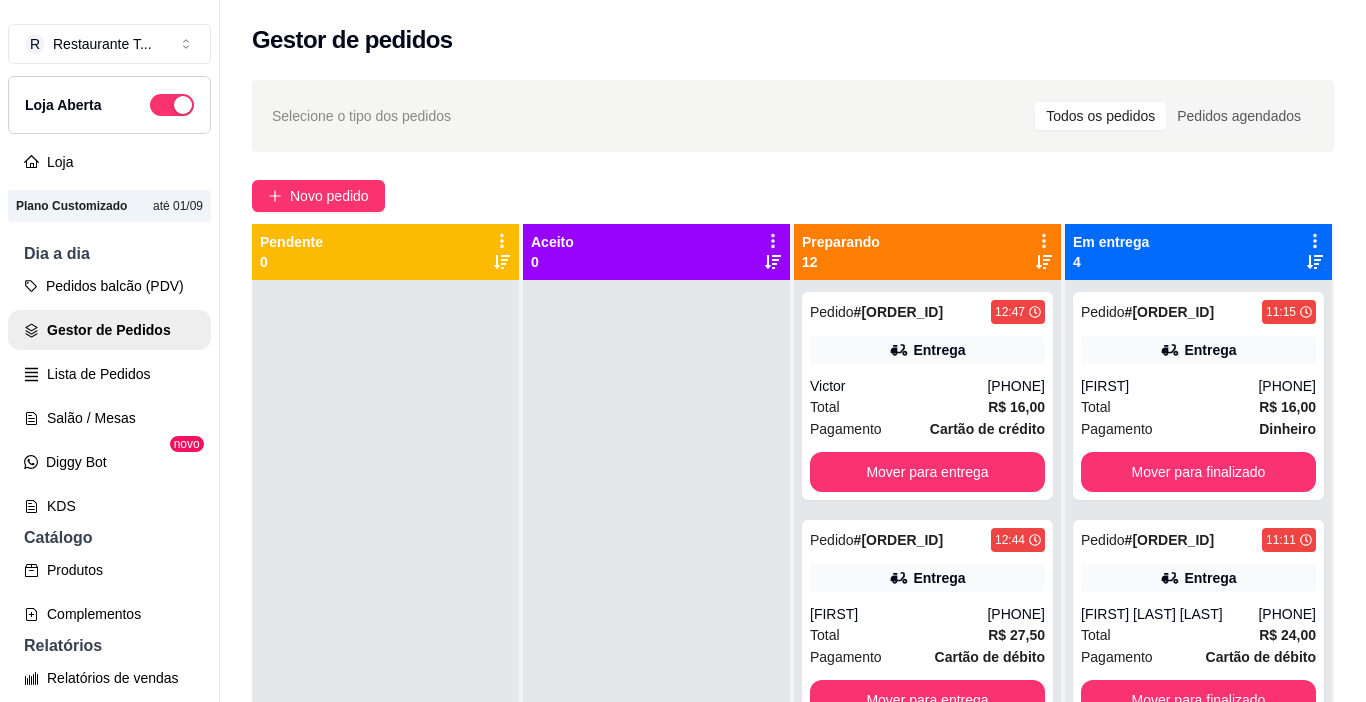 click on "Mover para entrega" at bounding box center (928, 3000) 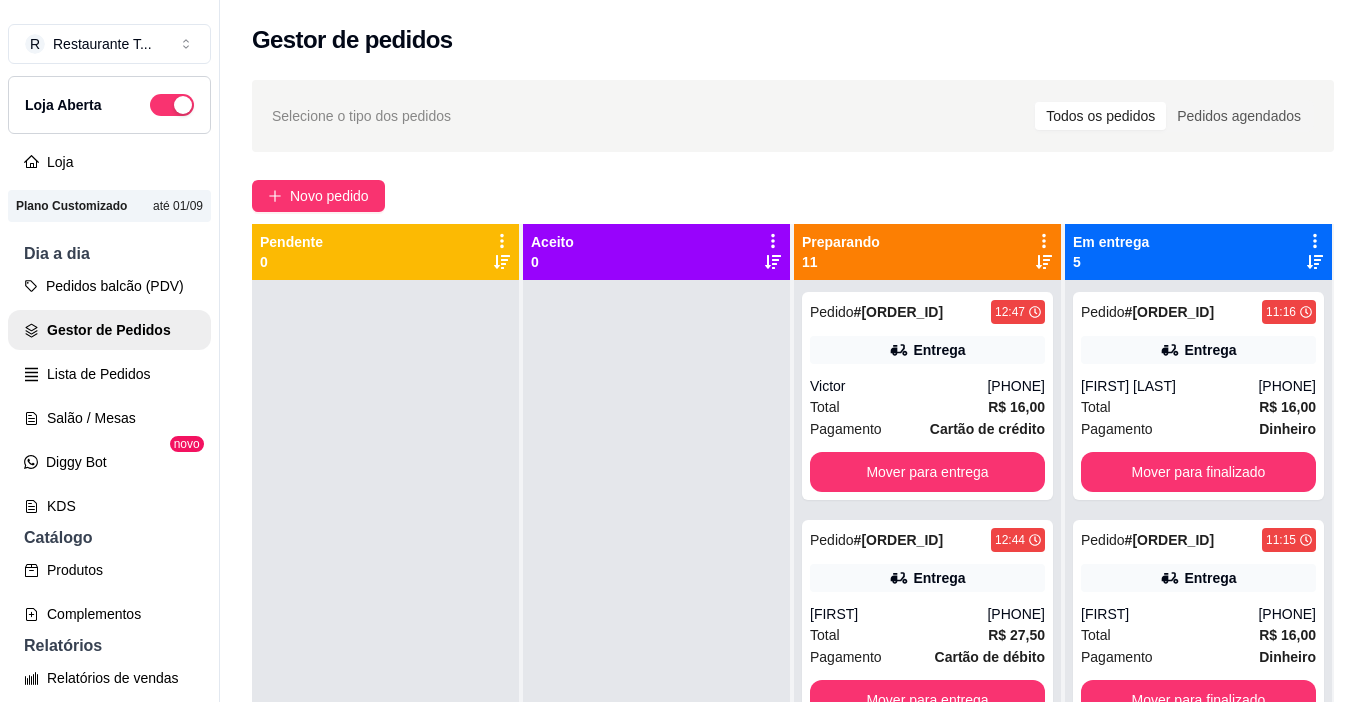 click on "Mover para entrega" at bounding box center (928, 2772) 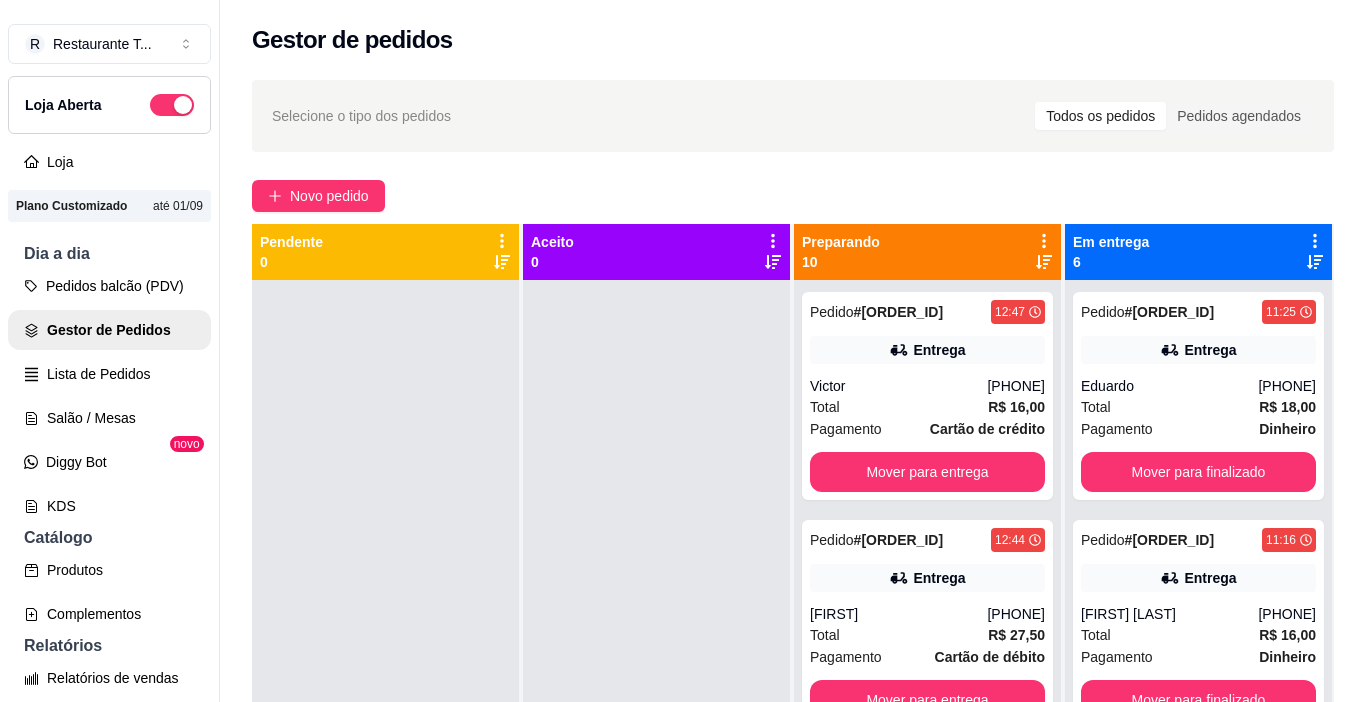 click on "Mover para entrega" at bounding box center (928, 2544) 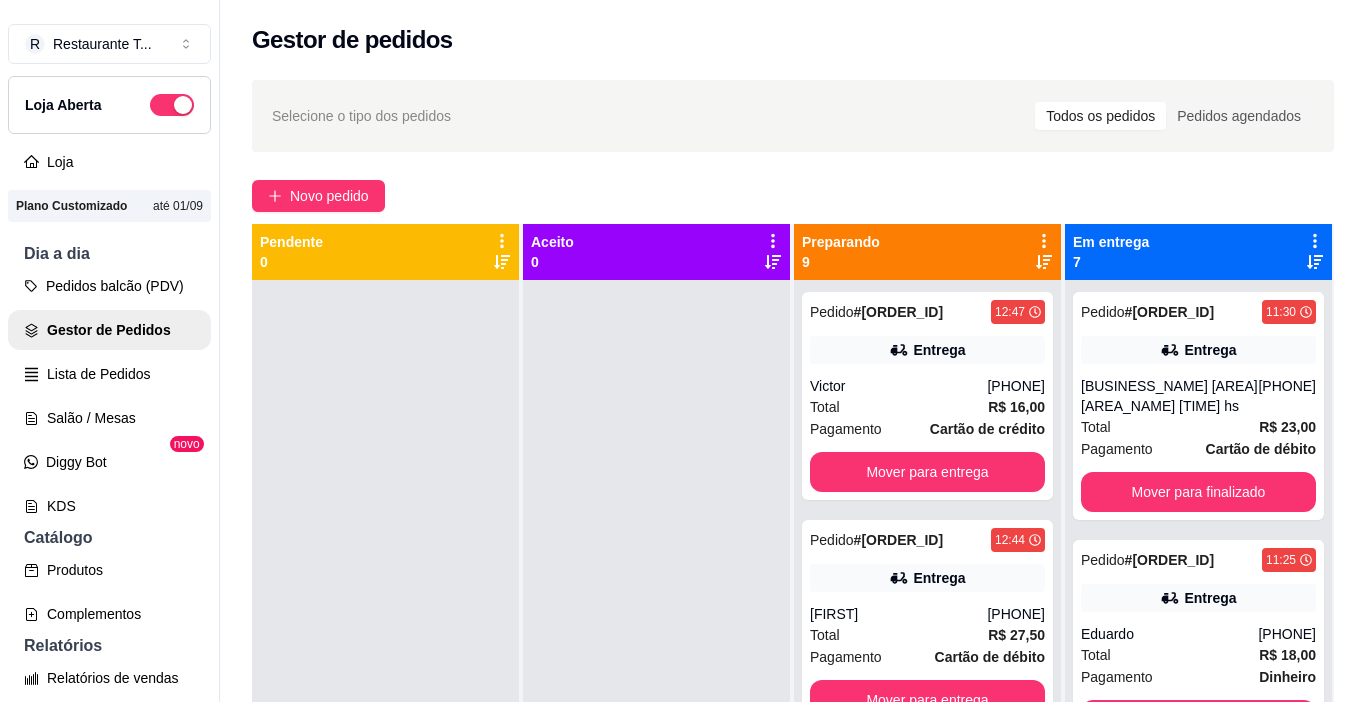 click on "Mover para entrega" at bounding box center [928, 2296] 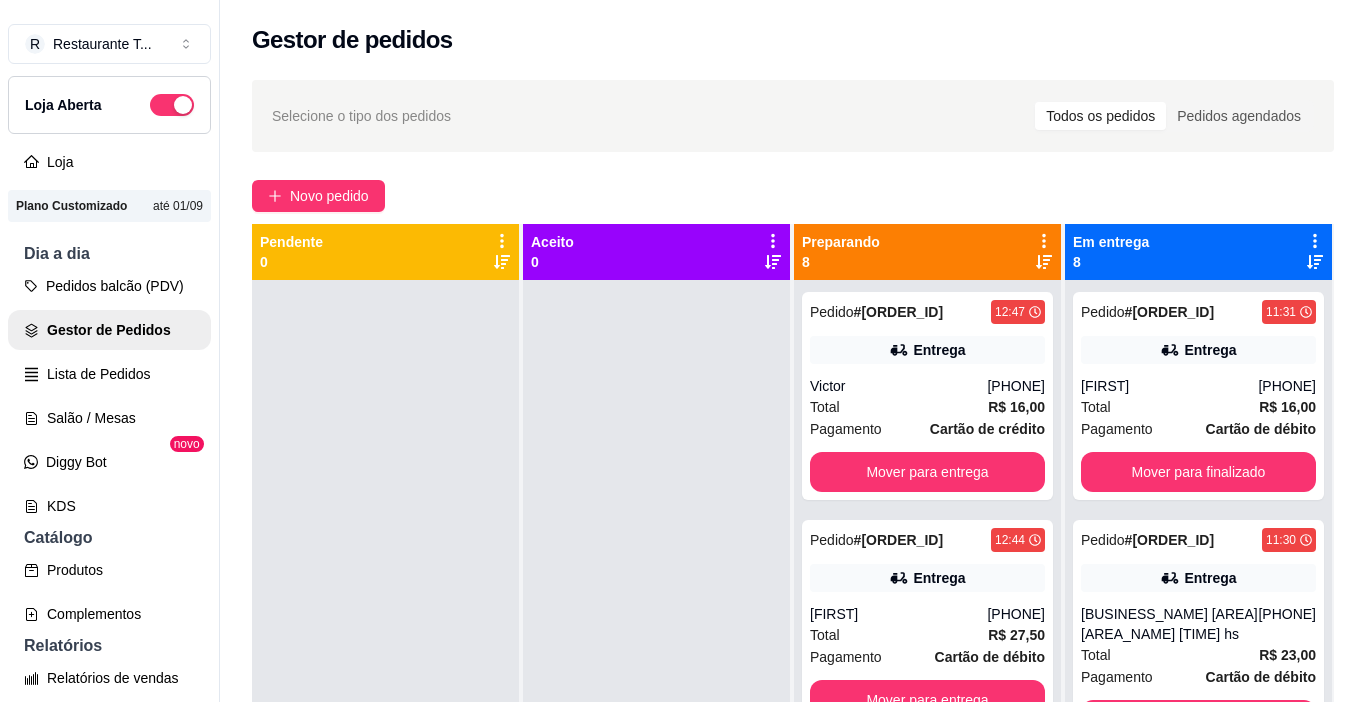 click on "Mover para entrega" at bounding box center [927, 2068] 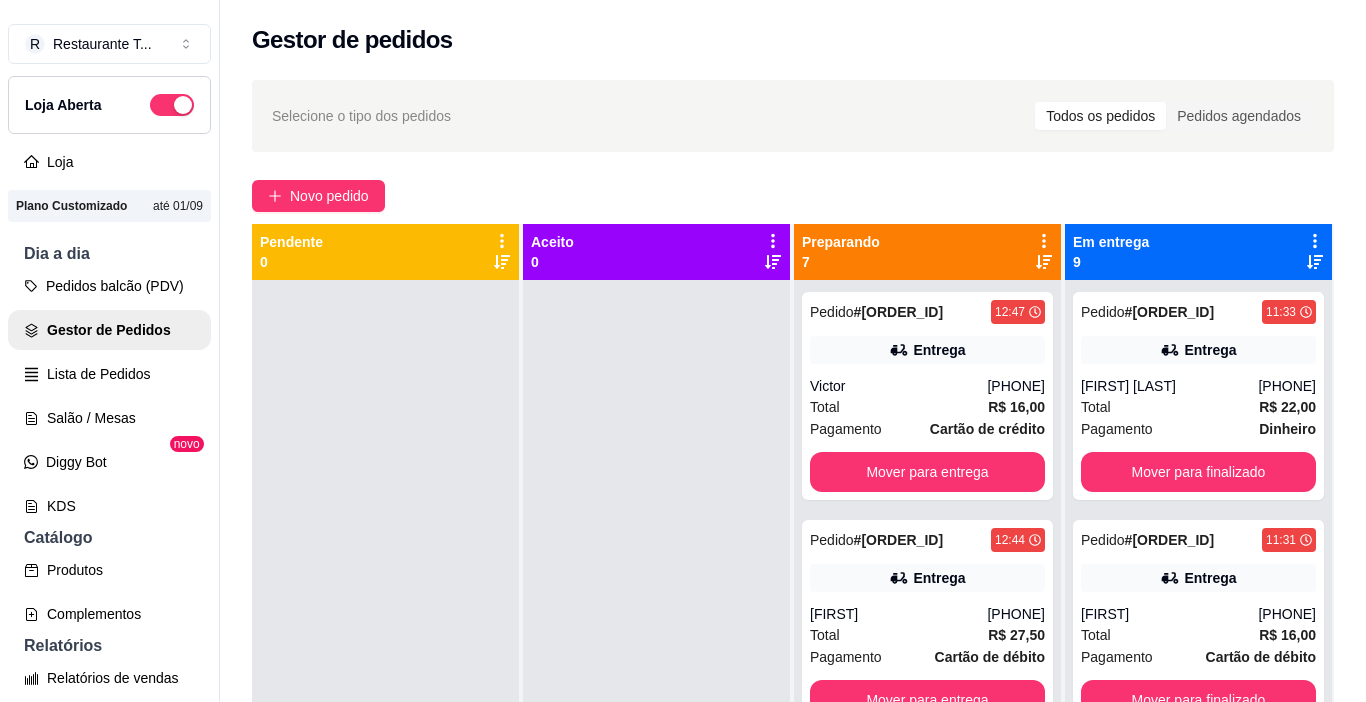 click on "Mover para entrega" at bounding box center (928, 1840) 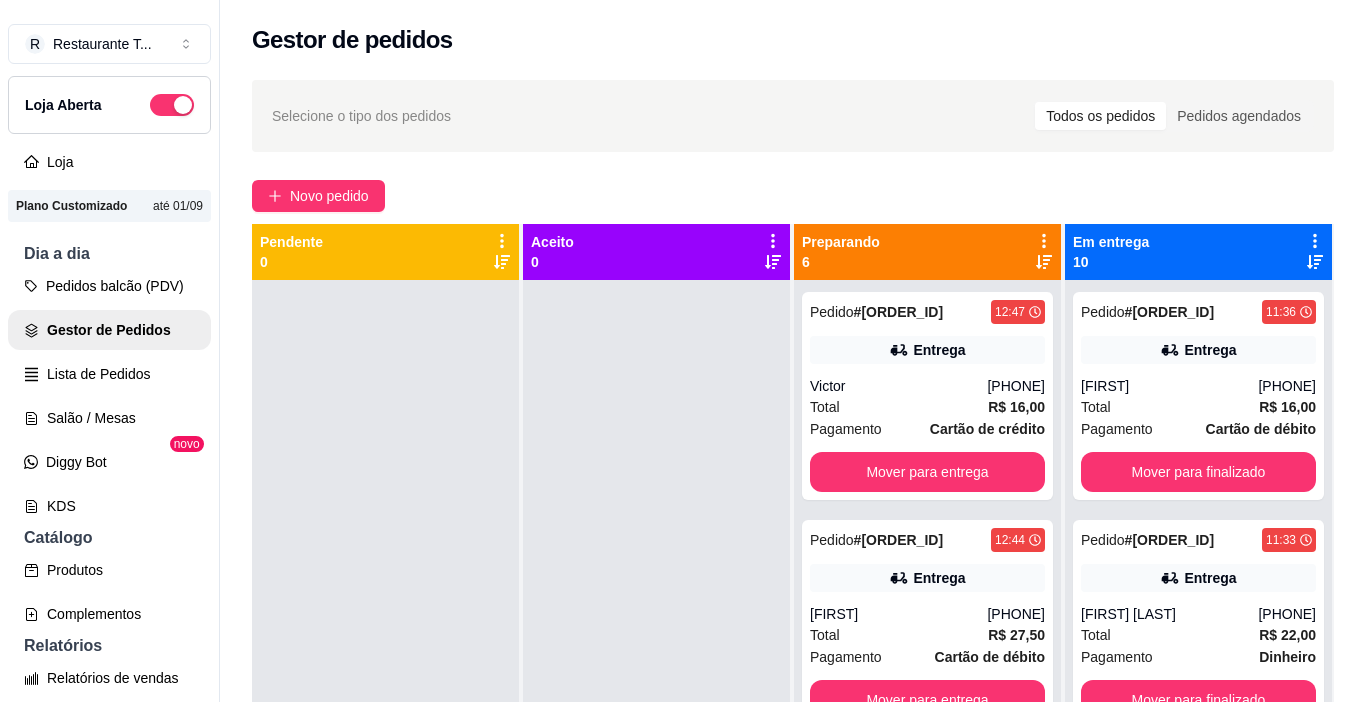 click on "Mover para entrega" at bounding box center (928, 1612) 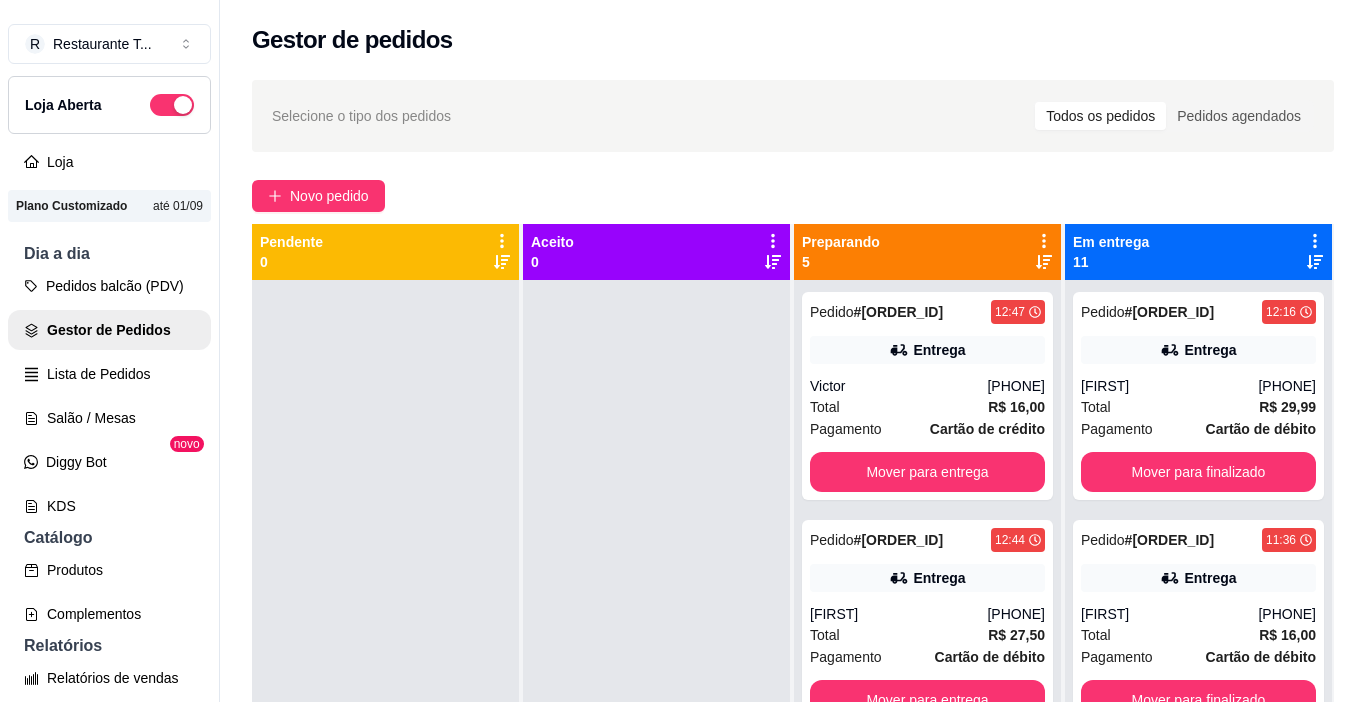 click on "Mover para entrega" at bounding box center (927, 1384) 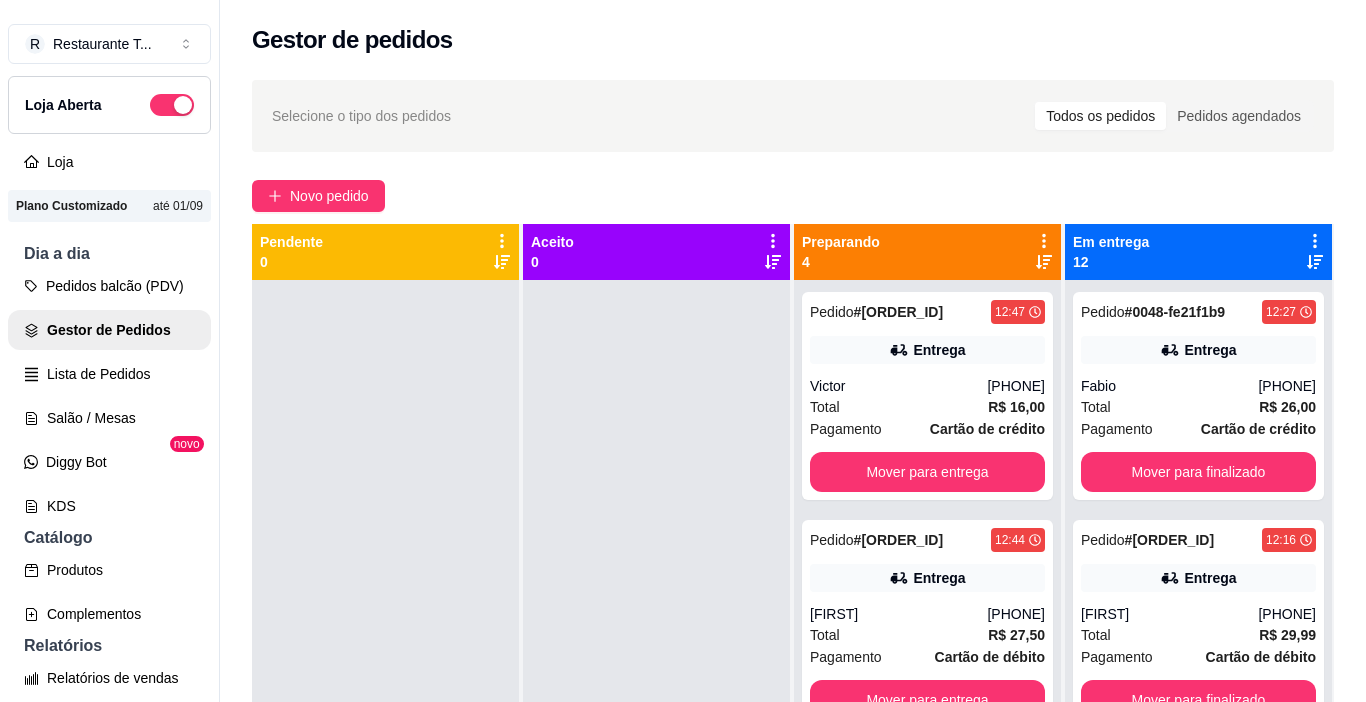 click on "Mover para entrega" at bounding box center [928, 1156] 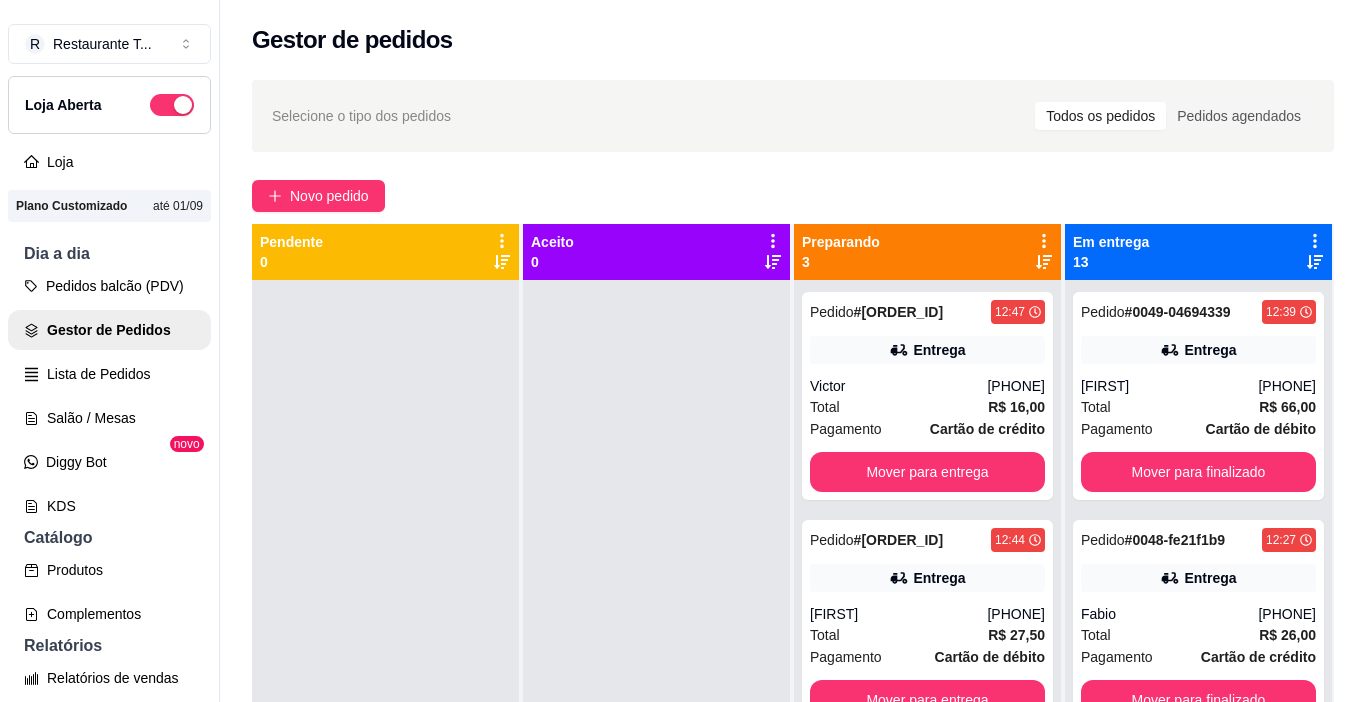 click on "Mover para entrega" at bounding box center [928, 928] 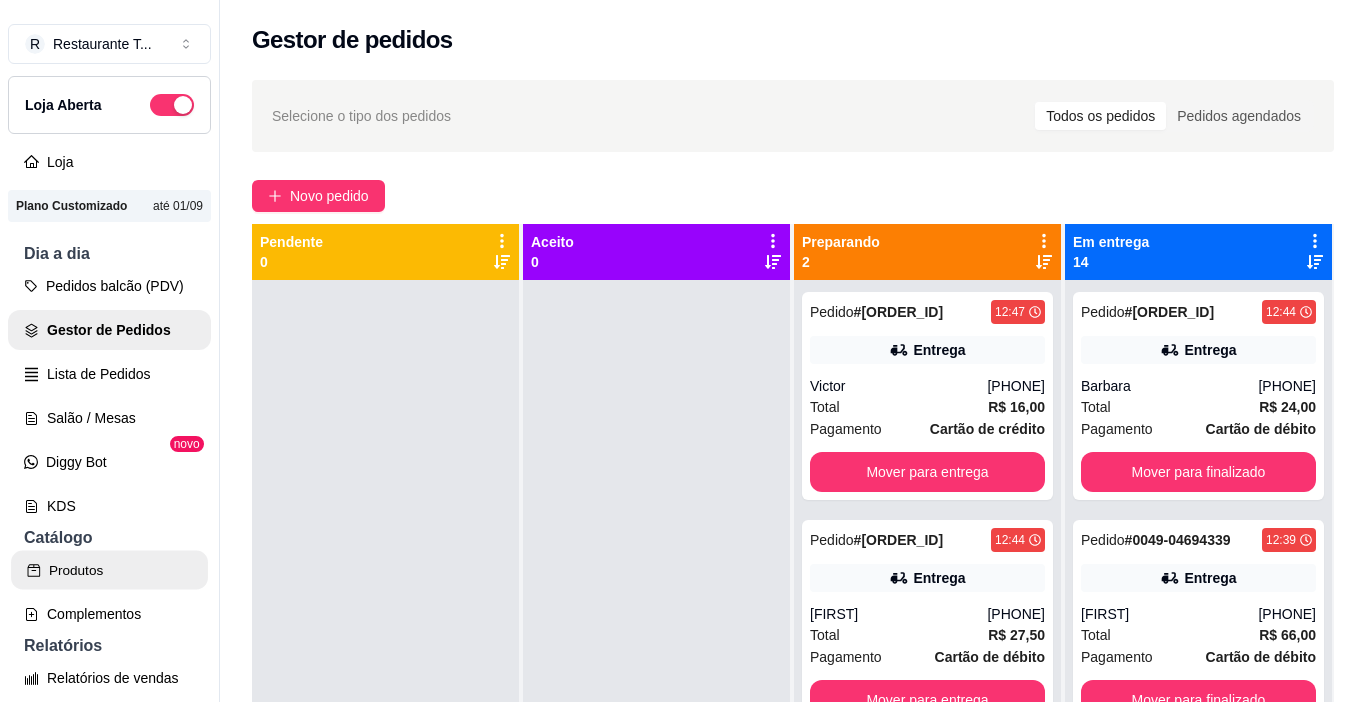 click on "Produtos" at bounding box center (109, 570) 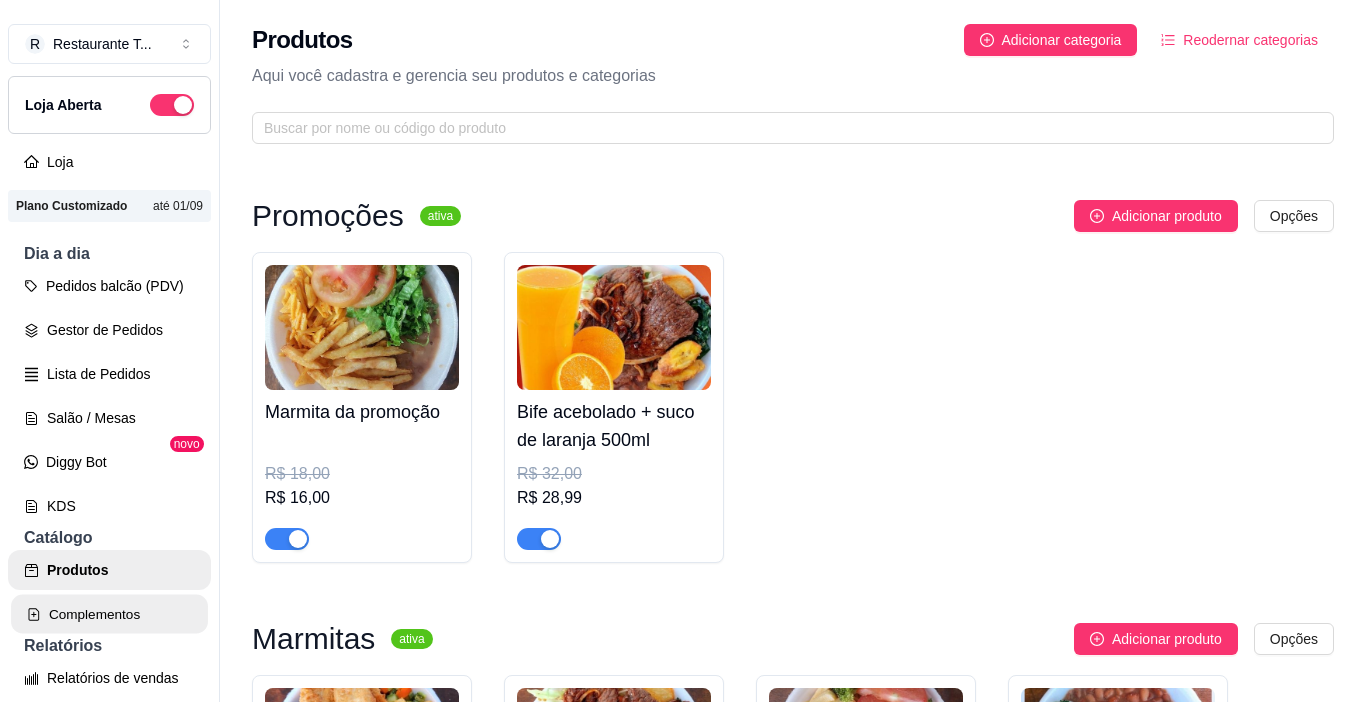 click on "Complementos" at bounding box center [109, 614] 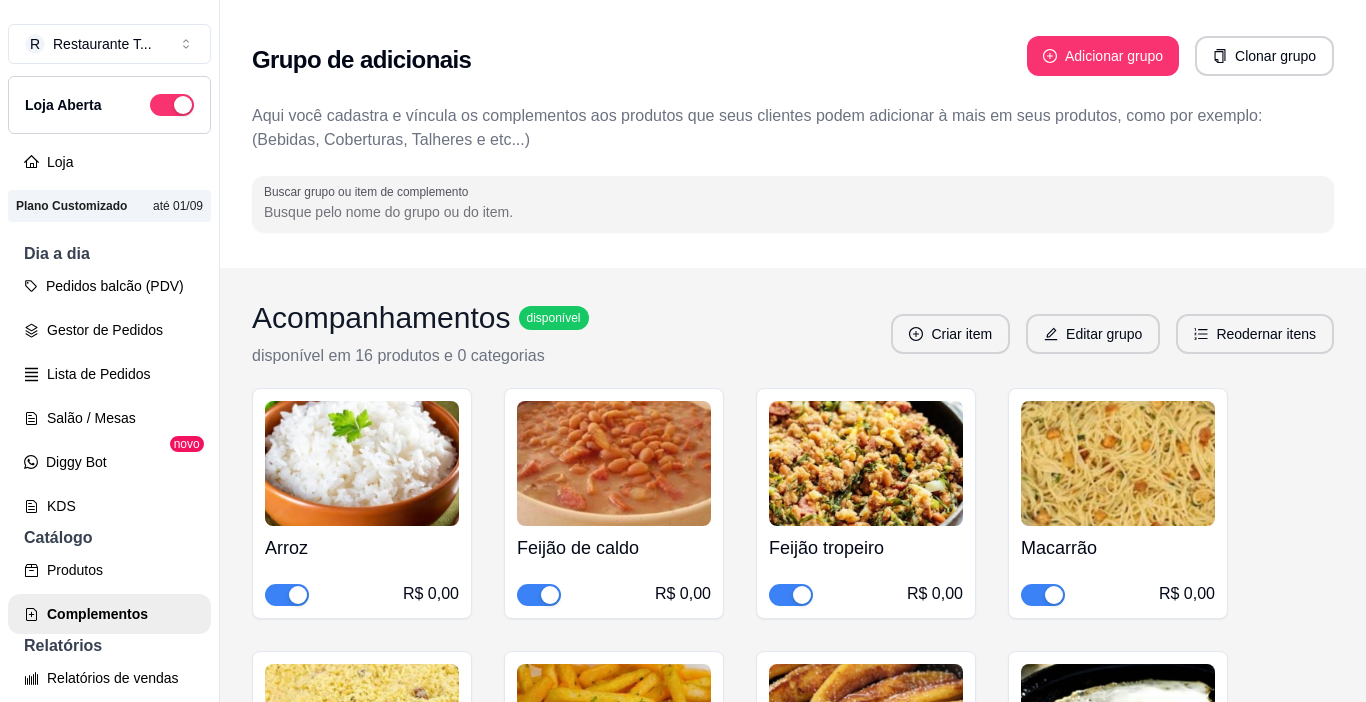 click at bounding box center [802, 595] 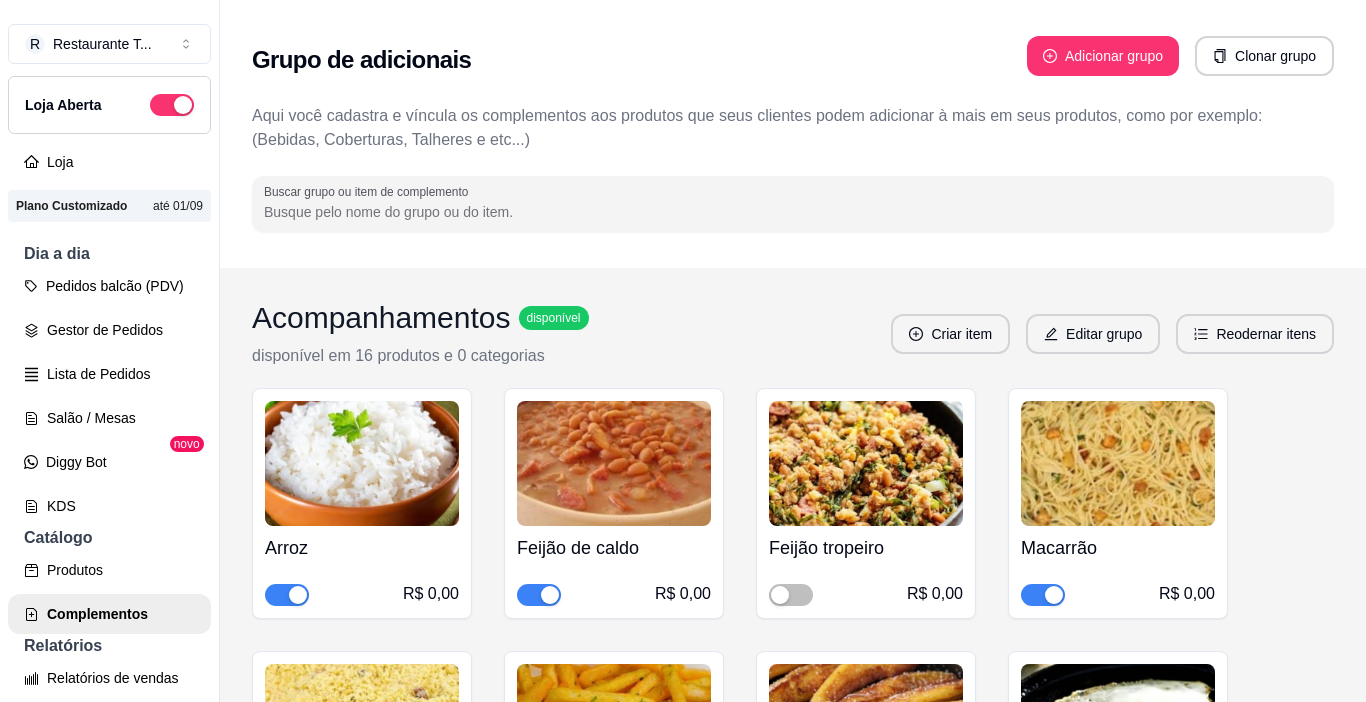 click at bounding box center [550, 1121] 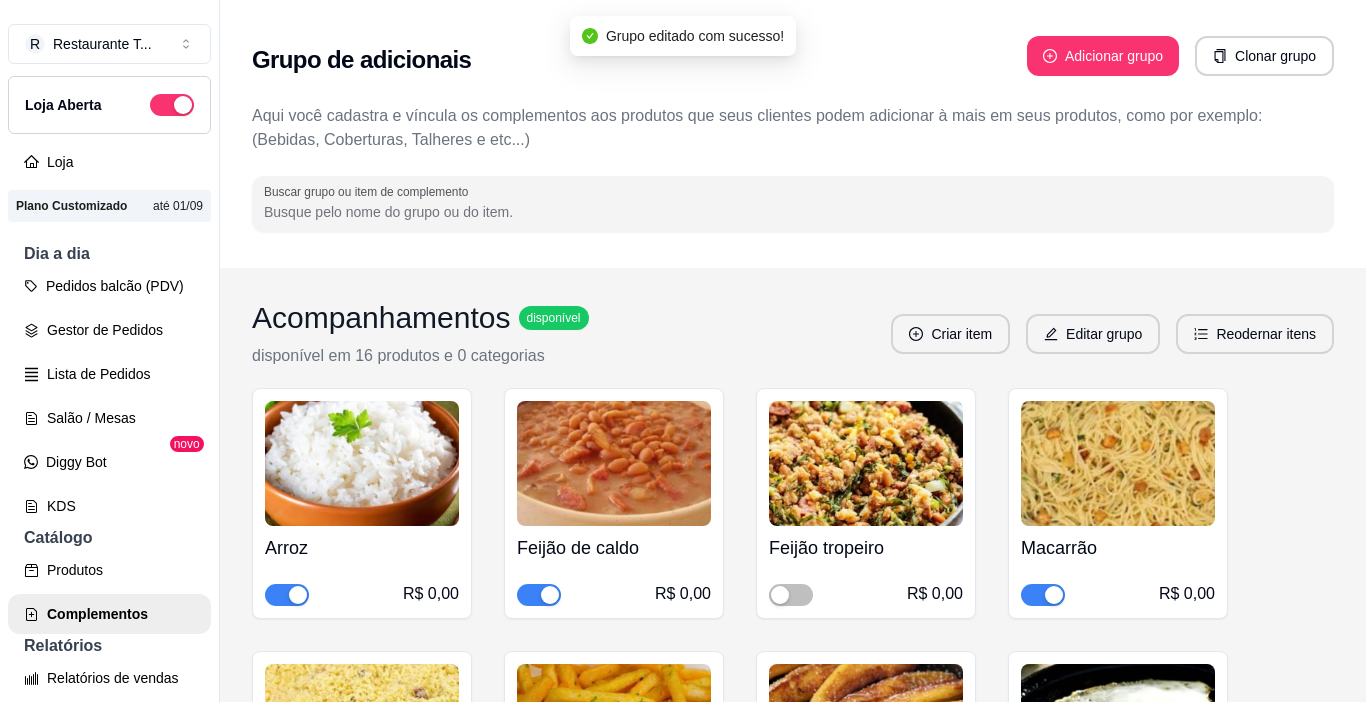 click at bounding box center [802, 858] 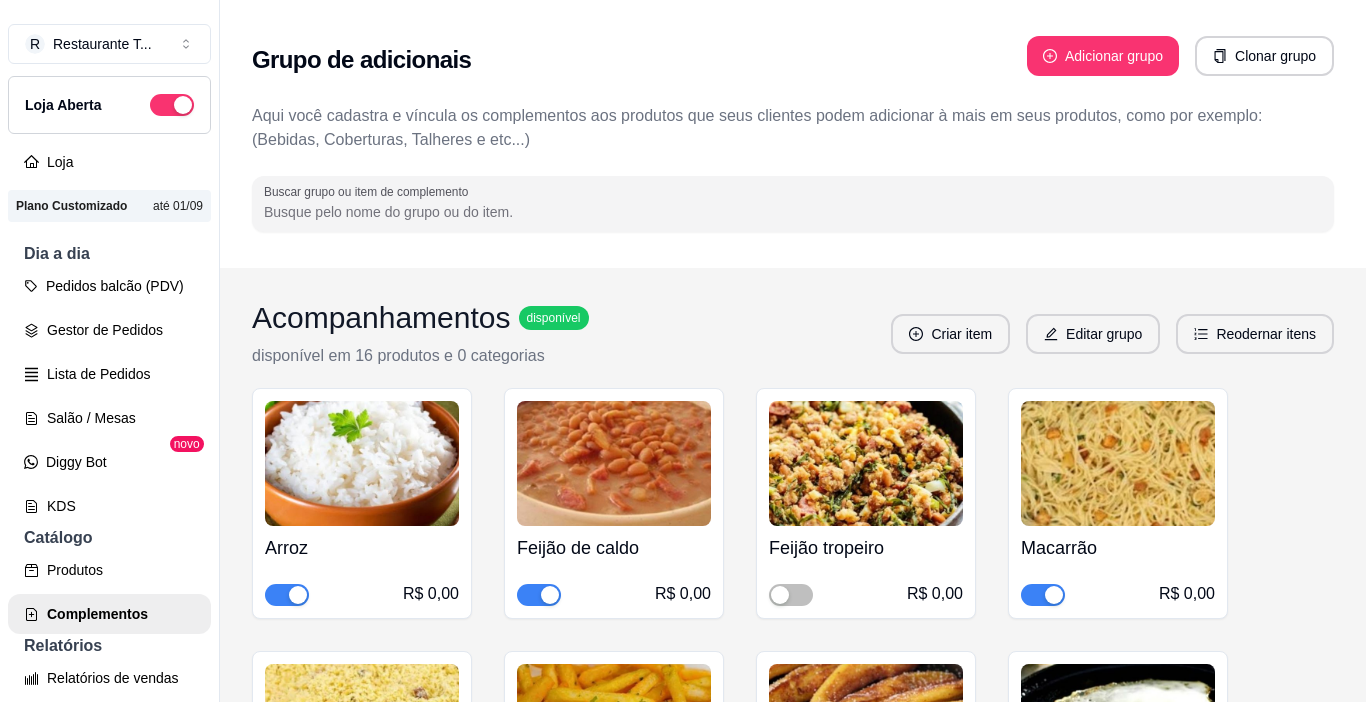 click at bounding box center (802, 1121) 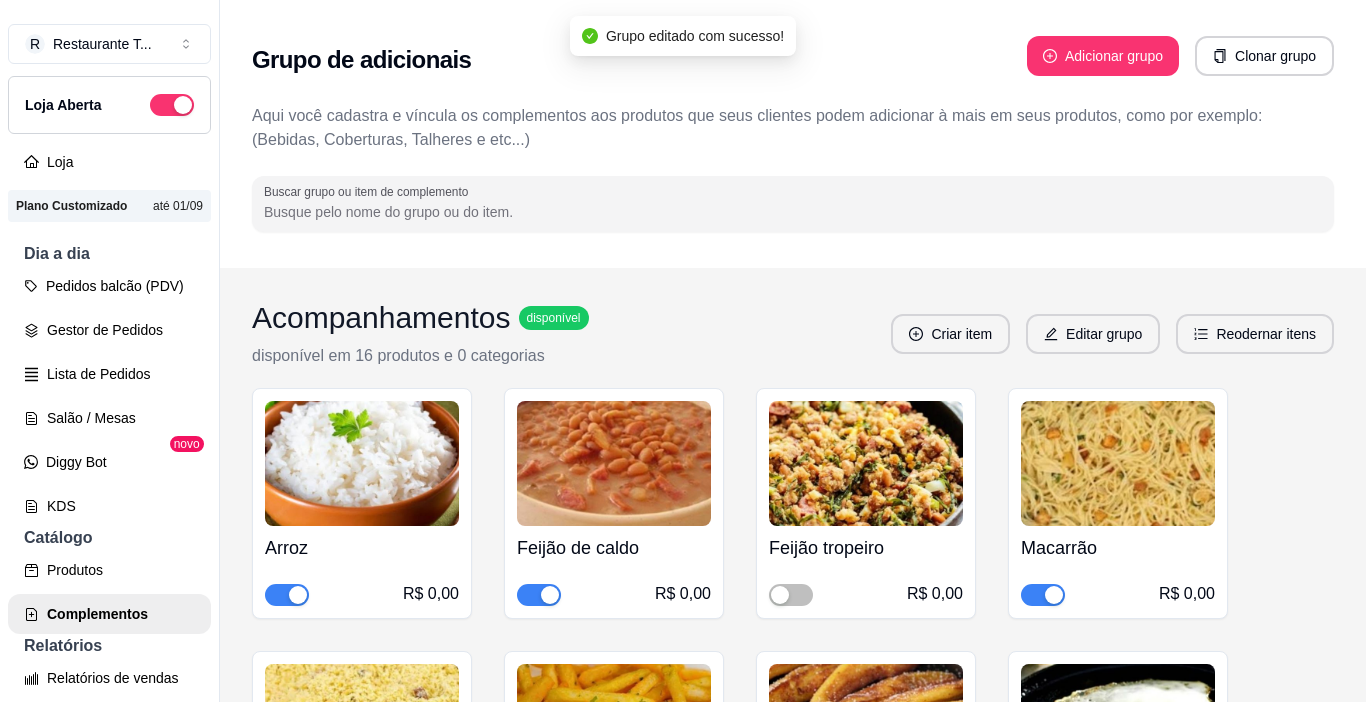 click at bounding box center (1054, 1384) 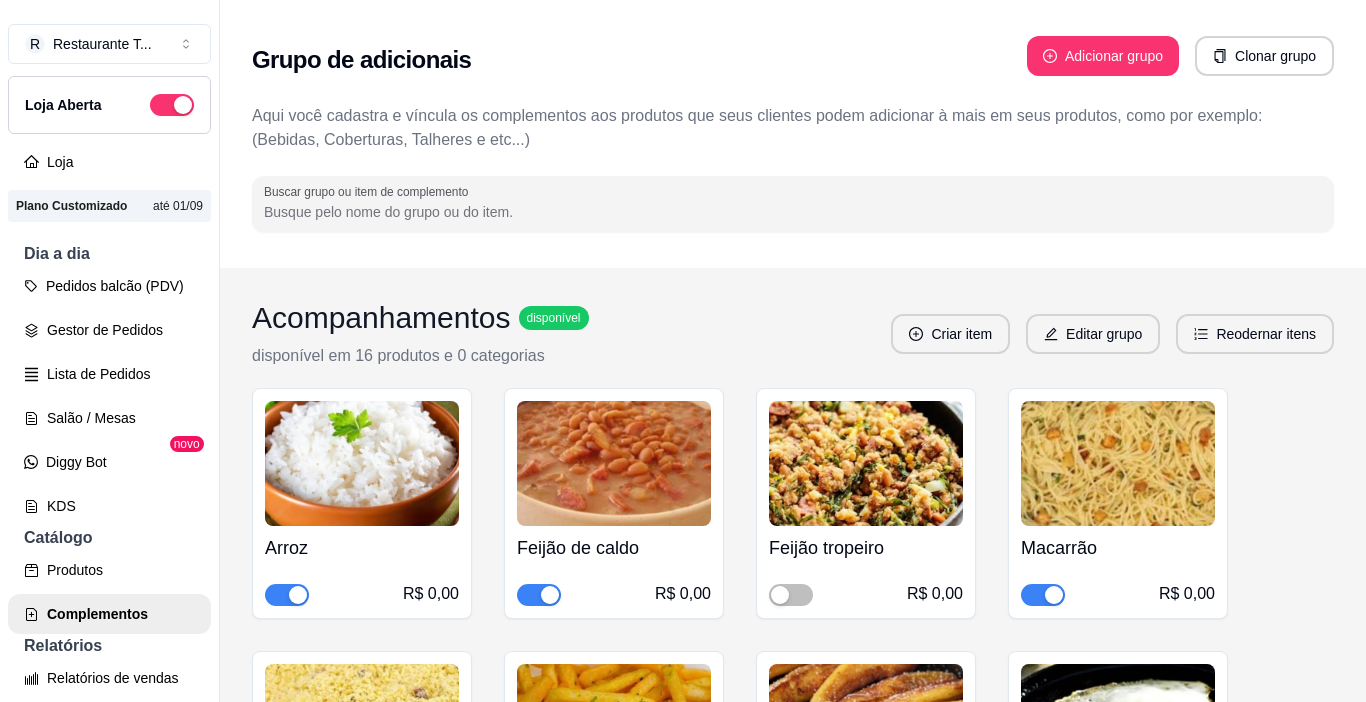click at bounding box center [298, 1647] 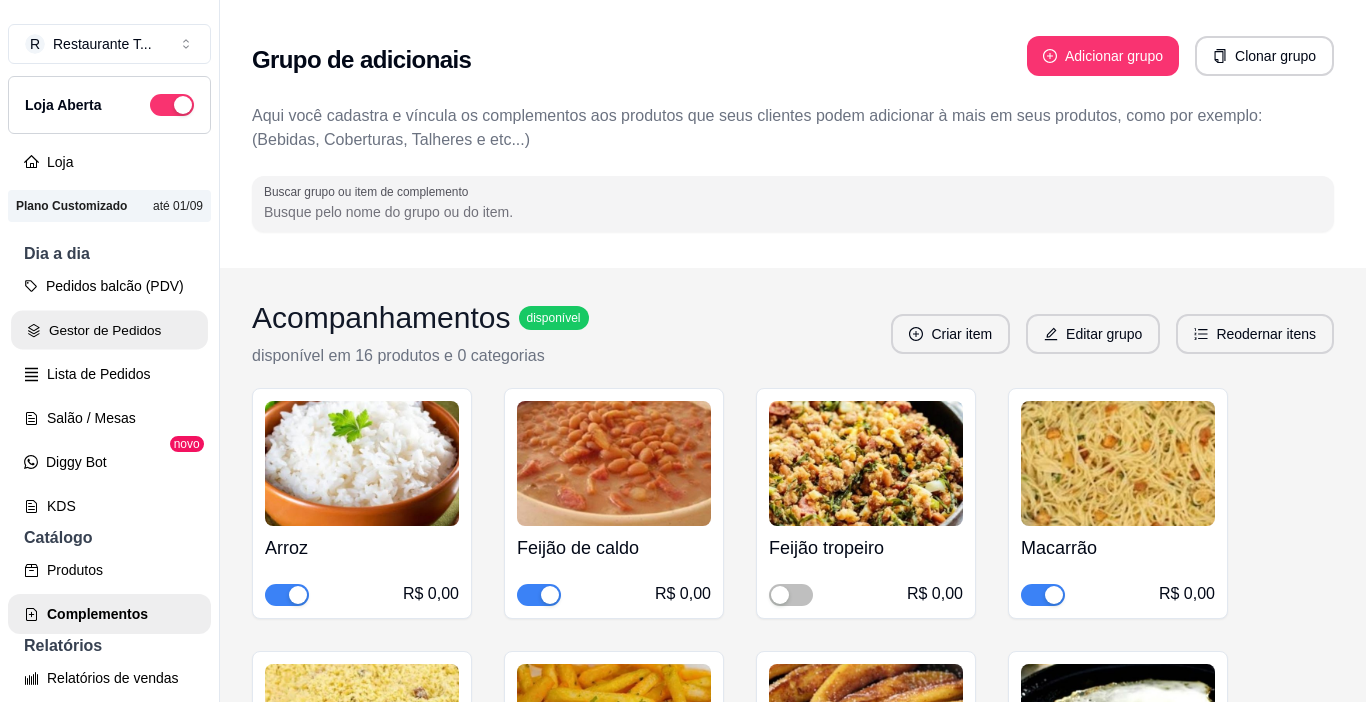 click on "Gestor de Pedidos" at bounding box center [109, 330] 